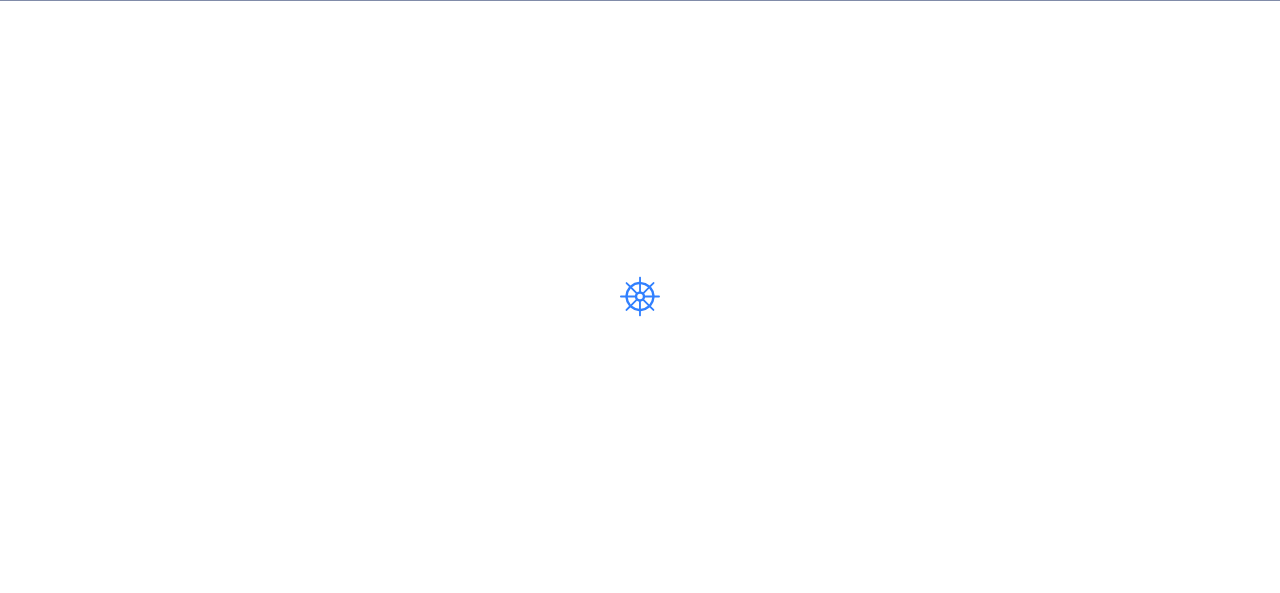 scroll, scrollTop: 0, scrollLeft: 0, axis: both 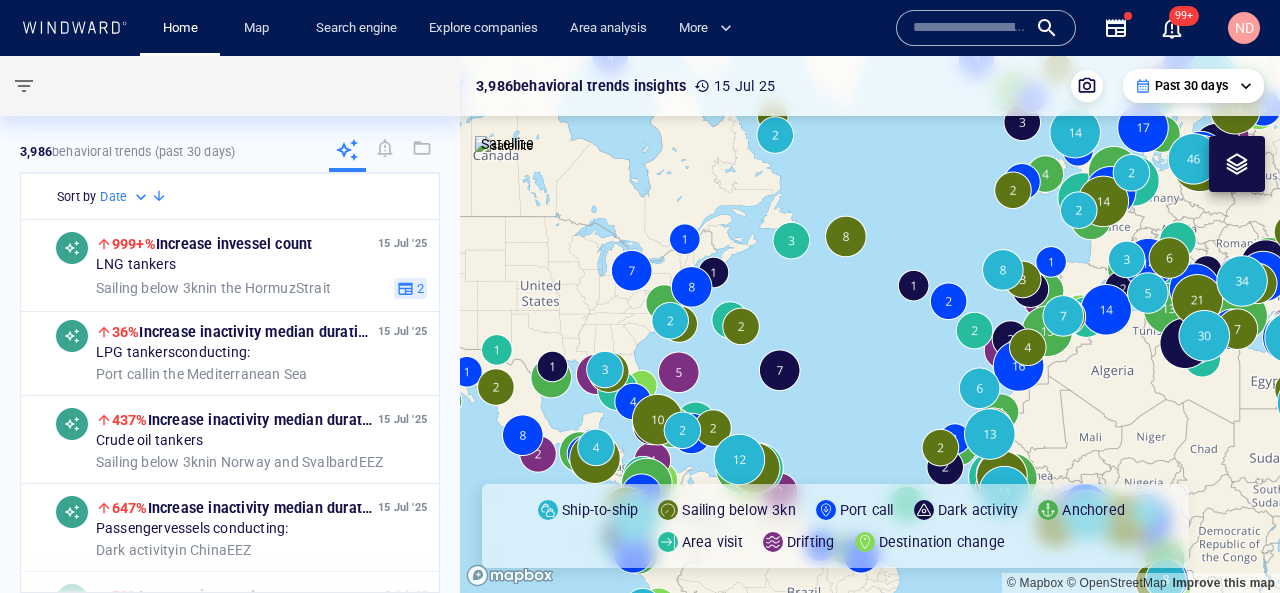 click at bounding box center [970, 28] 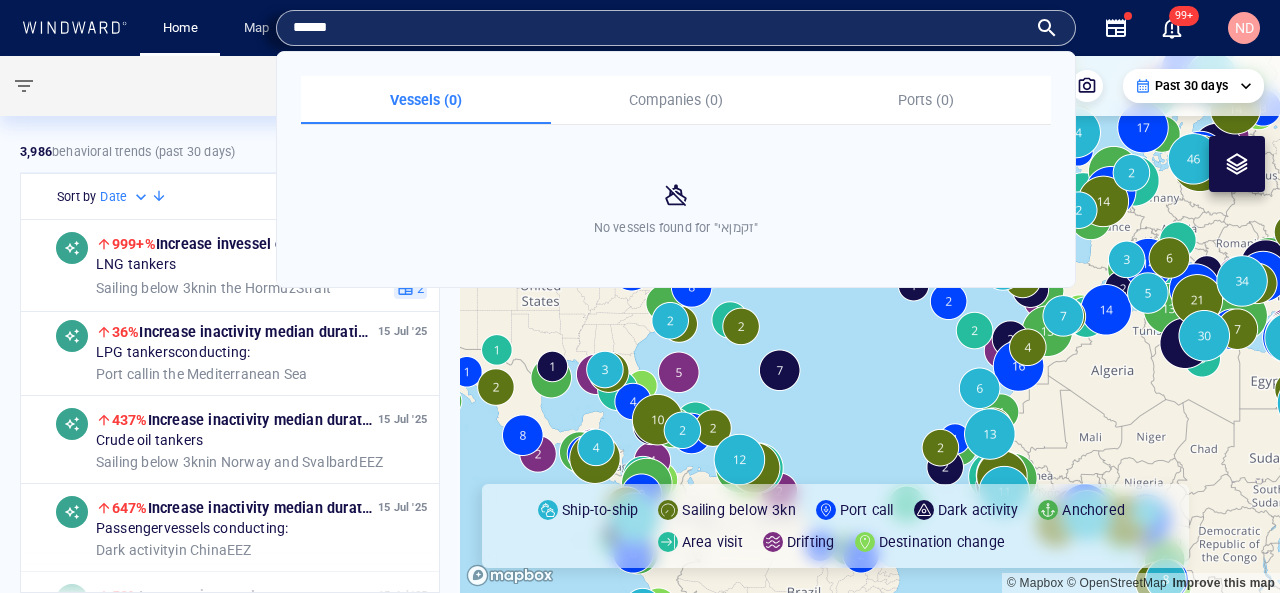 click on "******" at bounding box center (660, 28) 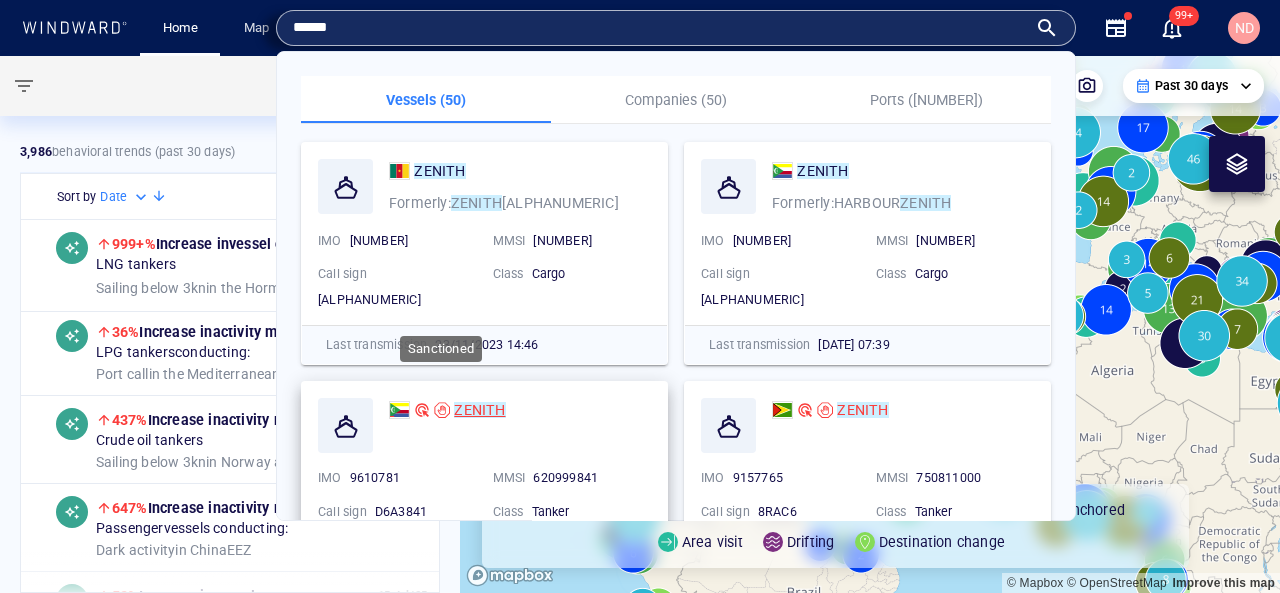 type on "******" 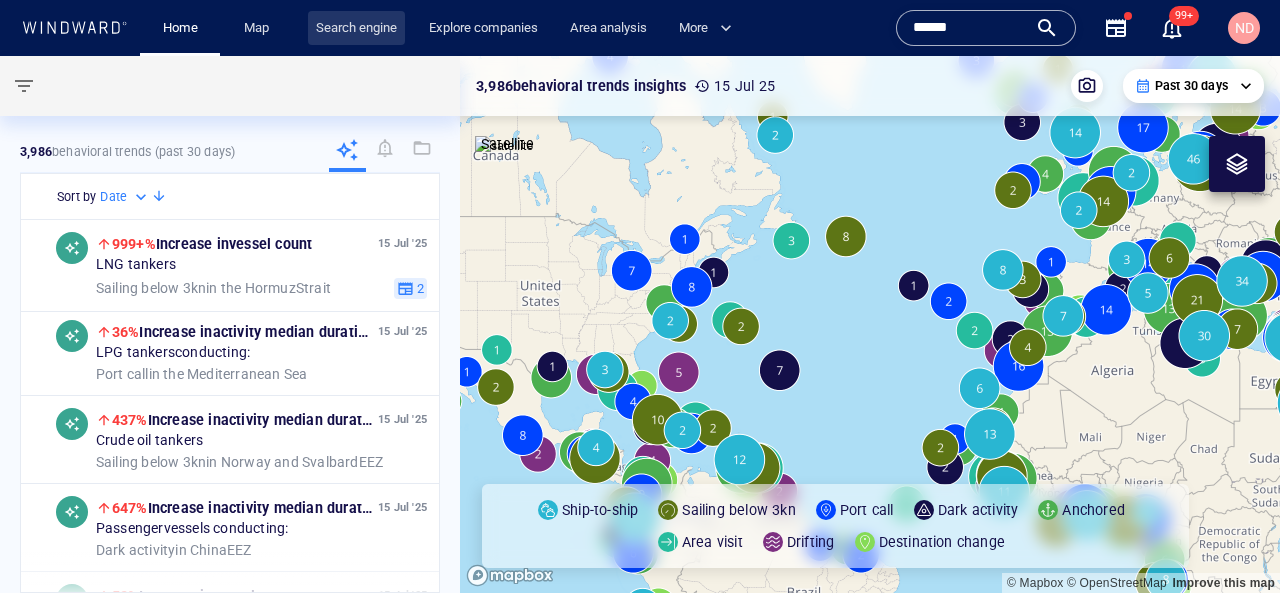 click on "Search engine" at bounding box center (356, 28) 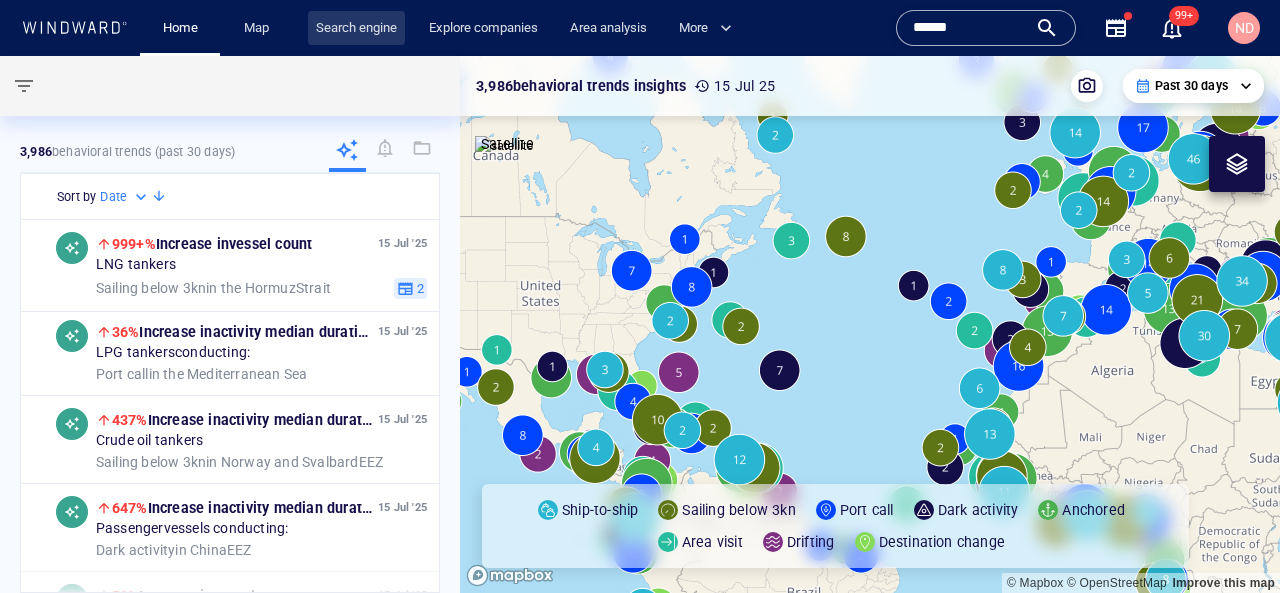scroll, scrollTop: 0, scrollLeft: 0, axis: both 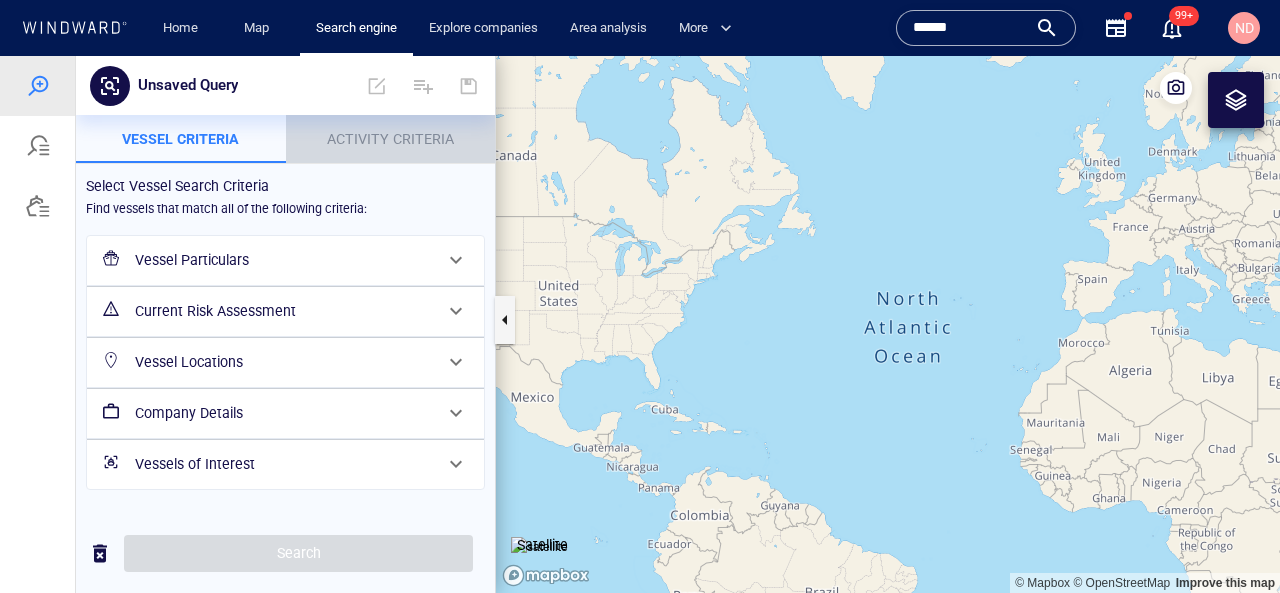 click on "Activity Criteria" at bounding box center (391, 139) 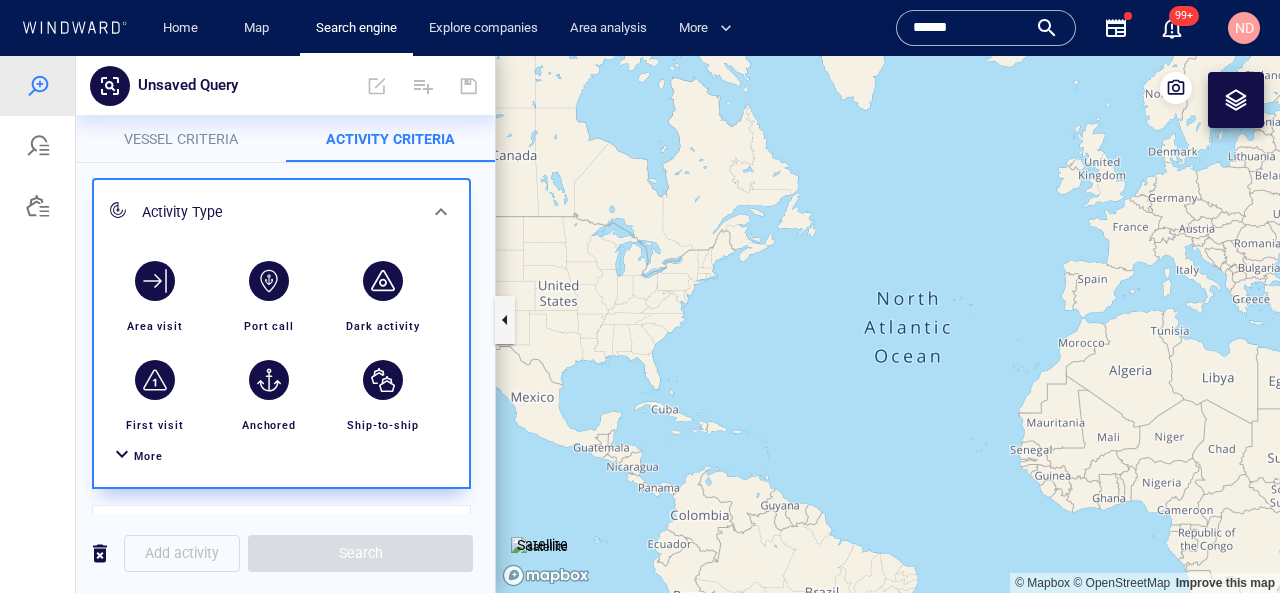 scroll, scrollTop: 113, scrollLeft: 0, axis: vertical 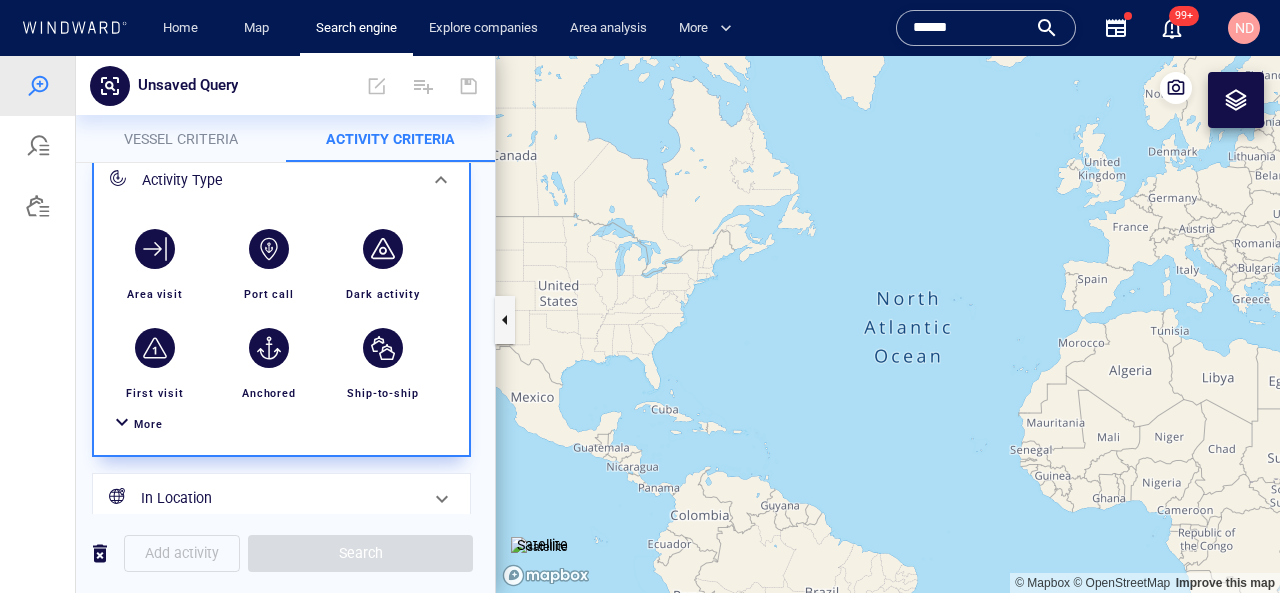 click on "More" at bounding box center [281, 424] 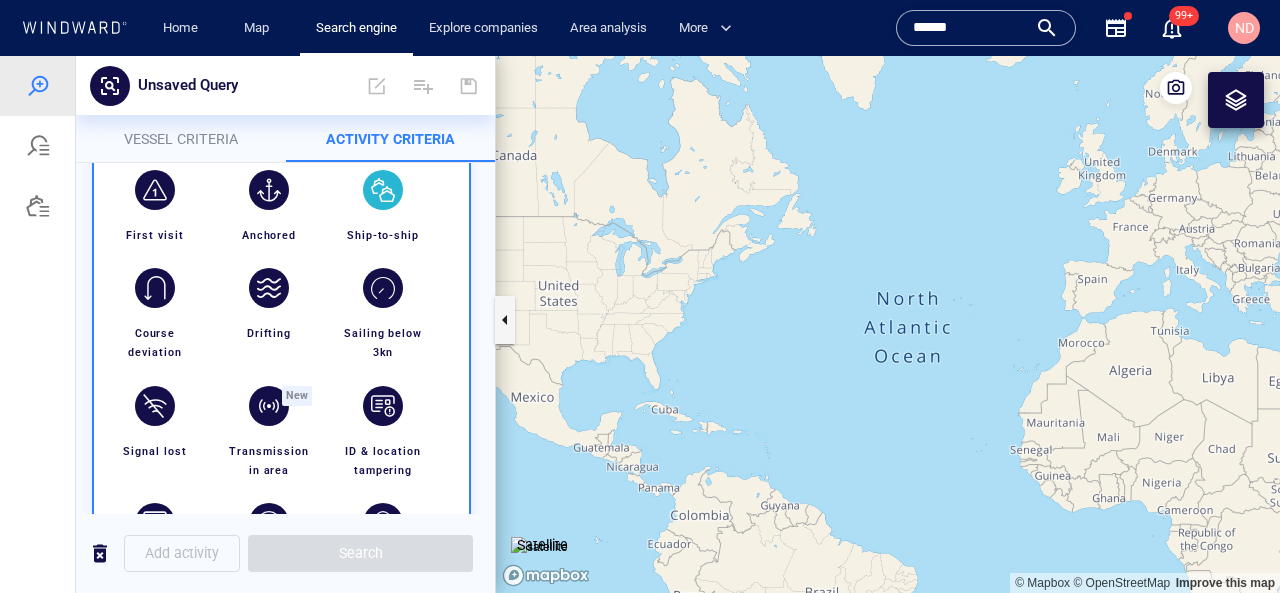 scroll, scrollTop: 284, scrollLeft: 0, axis: vertical 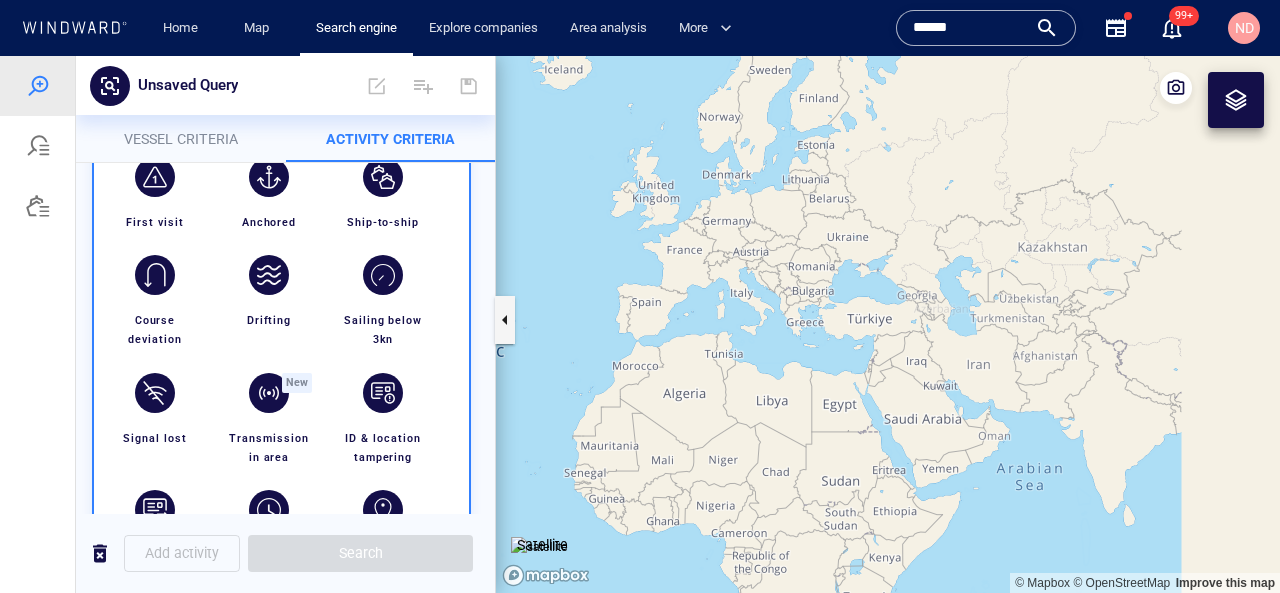 drag, startPoint x: 1007, startPoint y: 433, endPoint x: 479, endPoint y: 440, distance: 528.0464 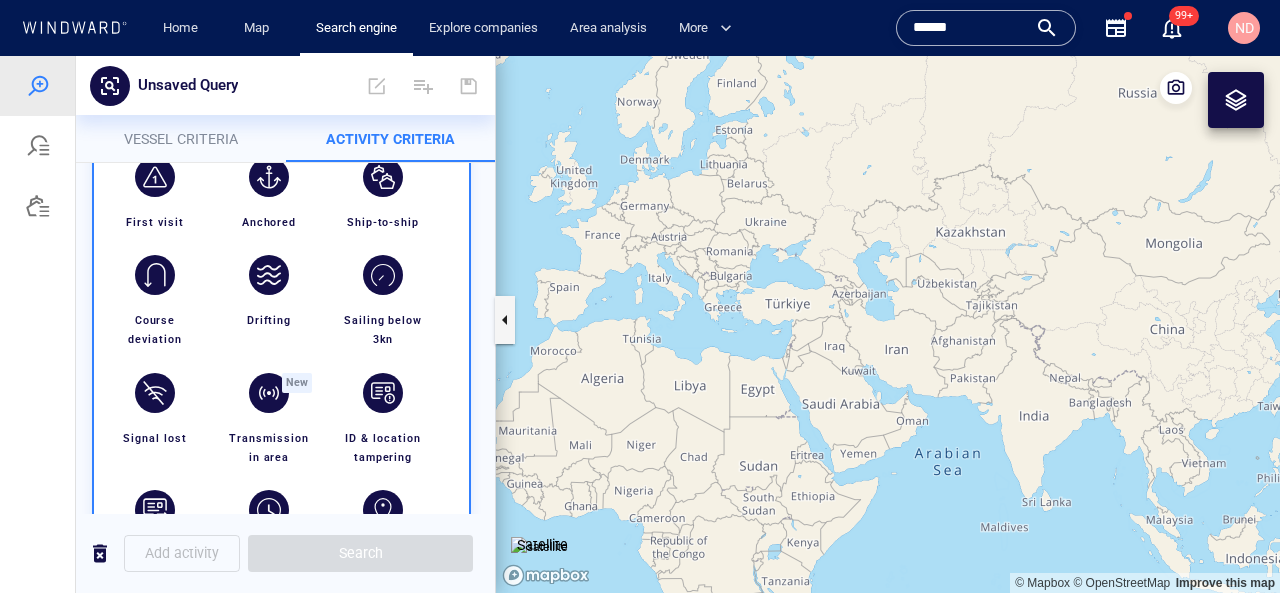 drag, startPoint x: 671, startPoint y: 349, endPoint x: 886, endPoint y: 465, distance: 244.29695 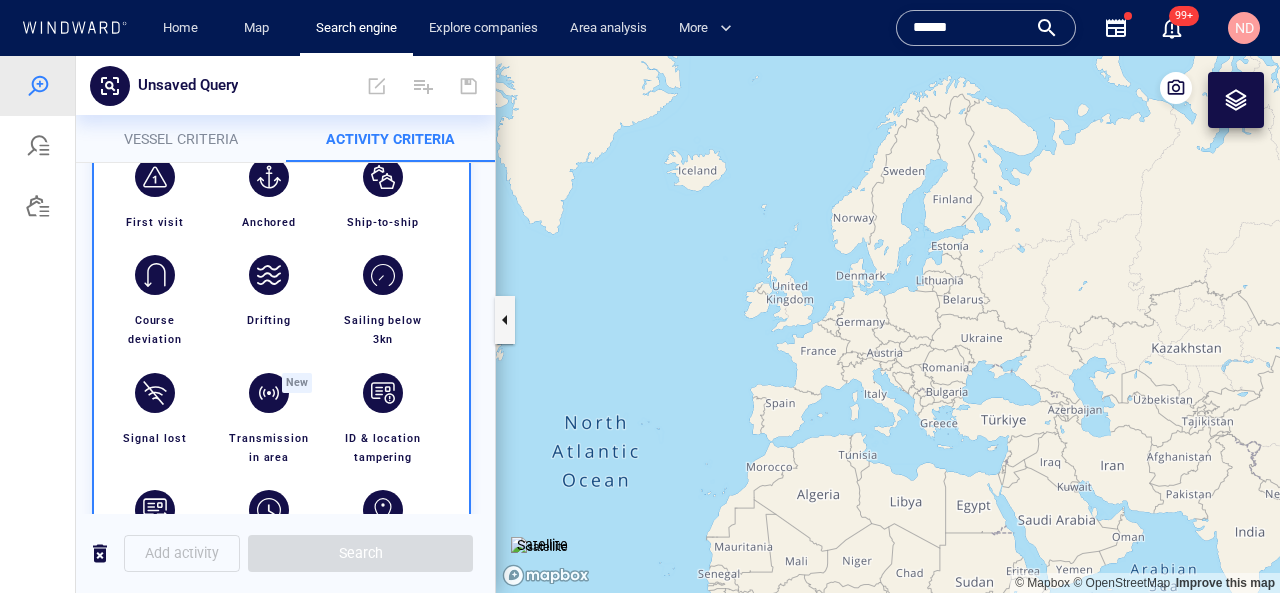 drag, startPoint x: 786, startPoint y: 311, endPoint x: 855, endPoint y: 396, distance: 109.48059 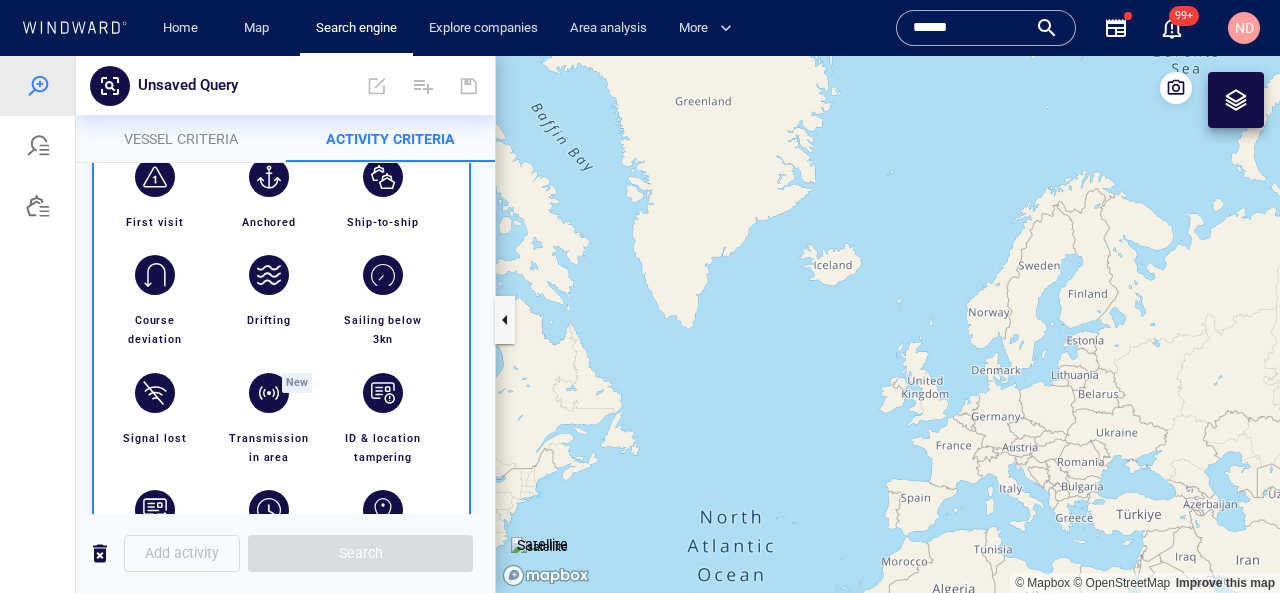 drag, startPoint x: 562, startPoint y: 344, endPoint x: 694, endPoint y: 343, distance: 132.00378 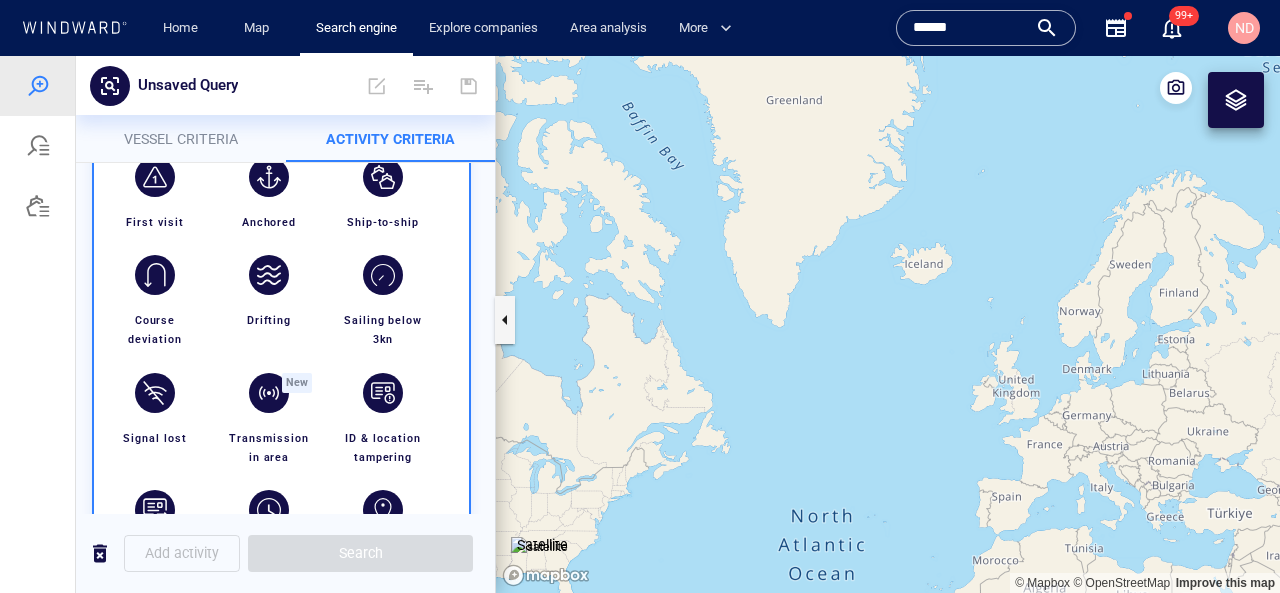drag, startPoint x: 754, startPoint y: 391, endPoint x: 993, endPoint y: 281, distance: 263.09885 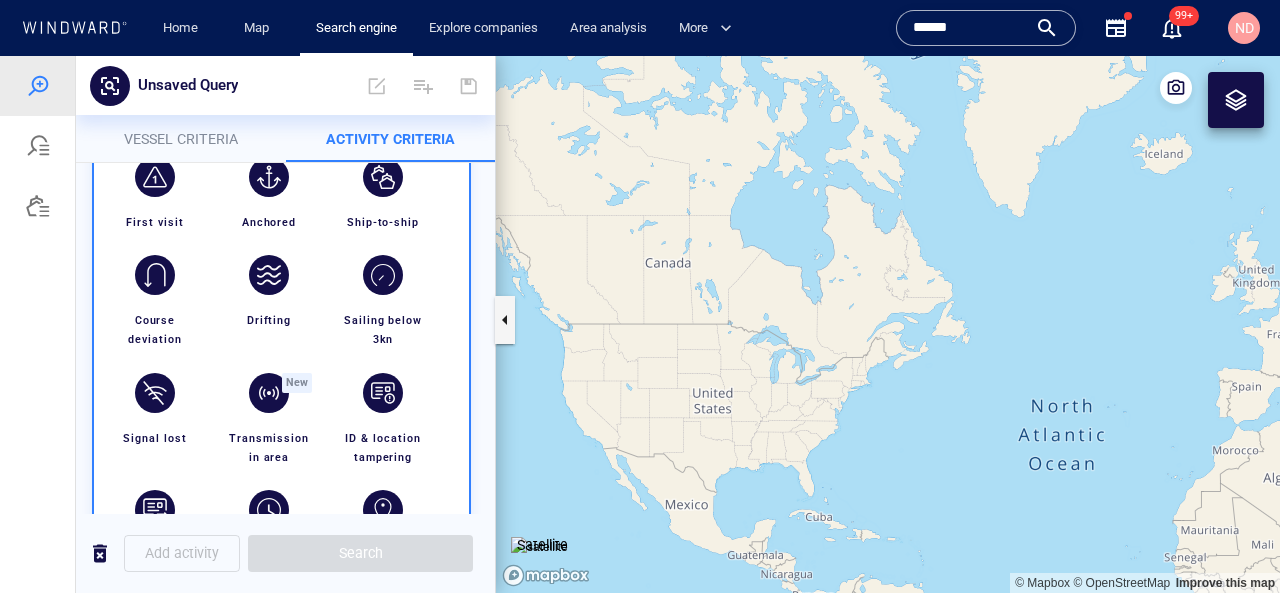 drag, startPoint x: 941, startPoint y: 266, endPoint x: 819, endPoint y: 291, distance: 124.53513 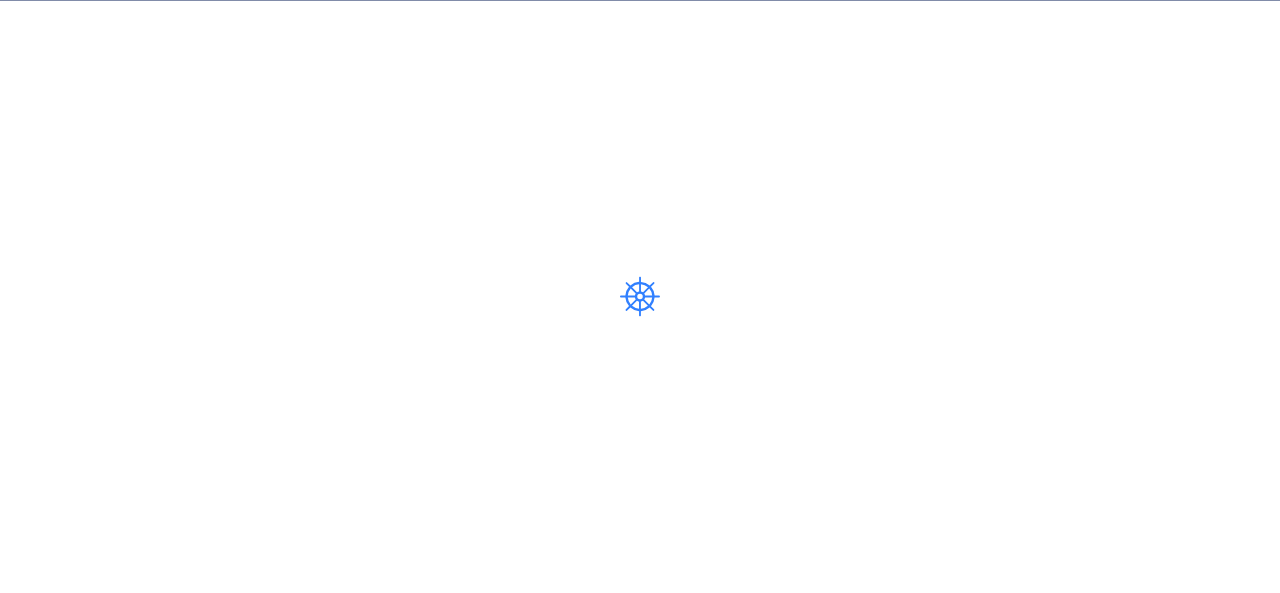 scroll, scrollTop: 0, scrollLeft: 0, axis: both 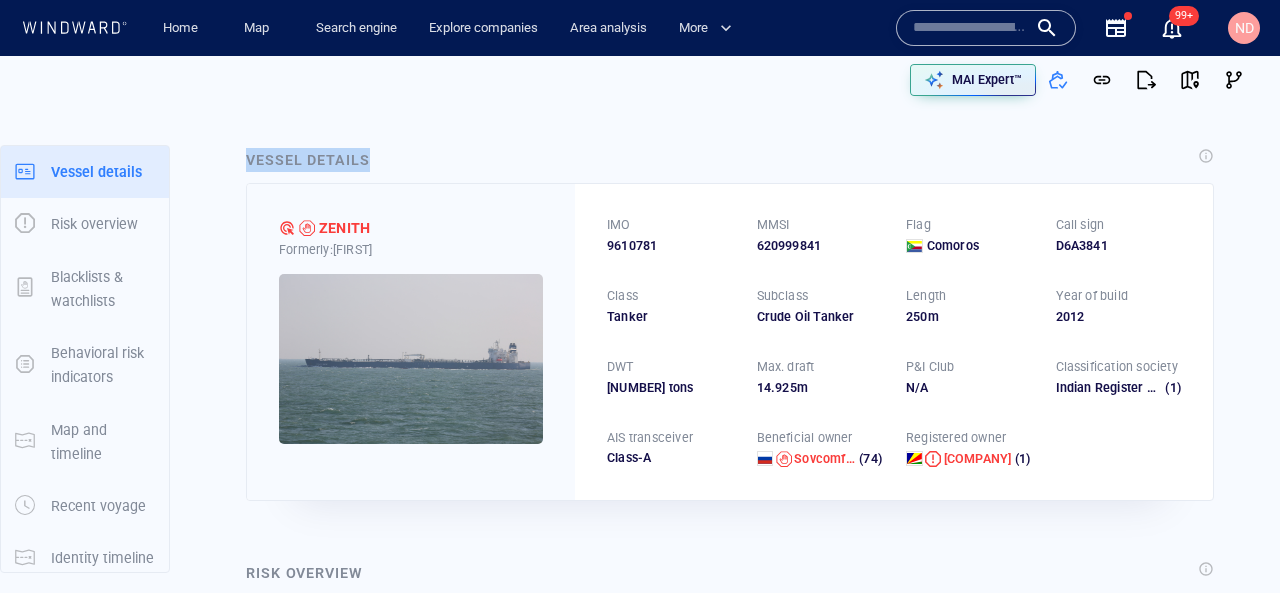 drag, startPoint x: 233, startPoint y: 153, endPoint x: 418, endPoint y: 158, distance: 185.06755 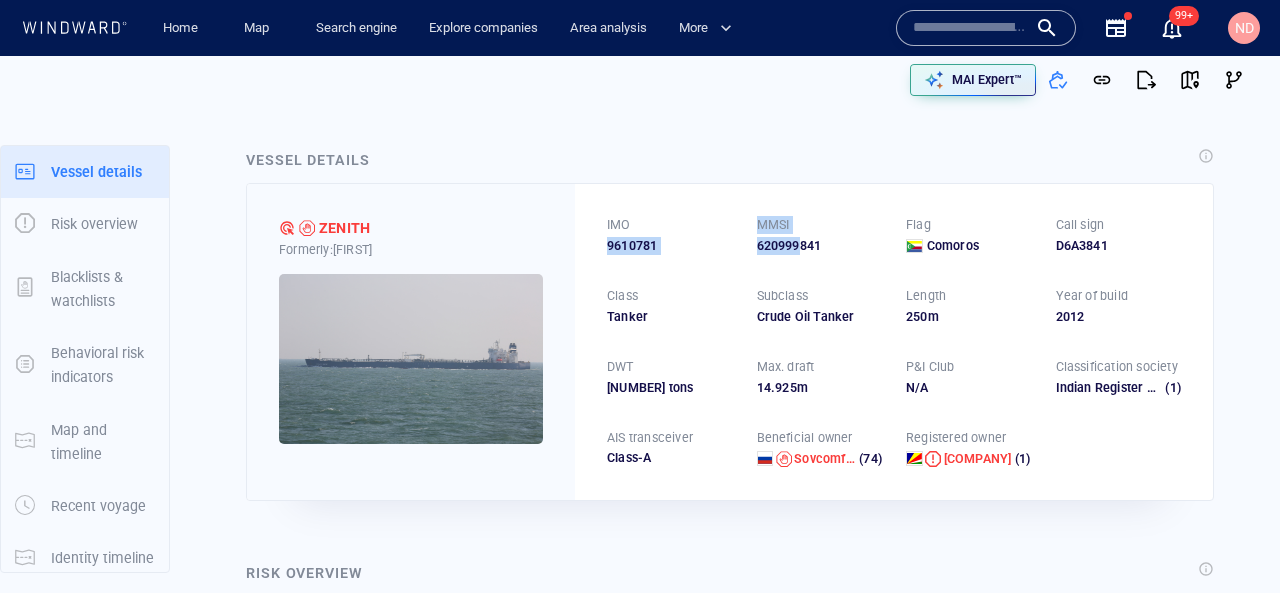 drag, startPoint x: 605, startPoint y: 247, endPoint x: 812, endPoint y: 255, distance: 207.15453 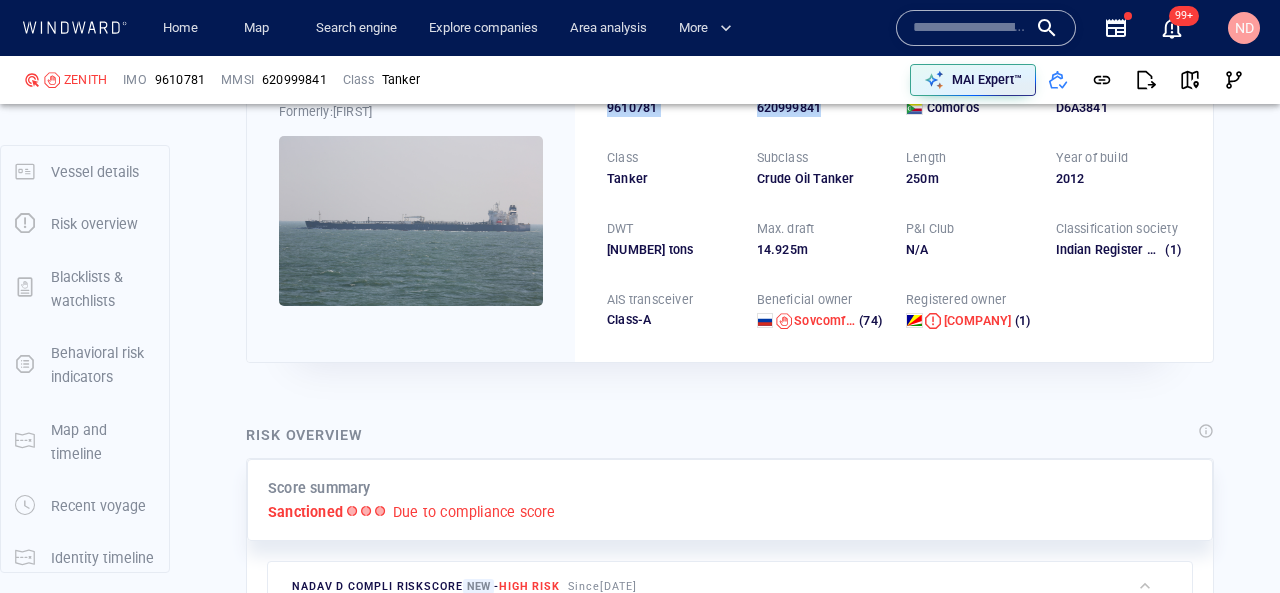 scroll, scrollTop: 236, scrollLeft: 0, axis: vertical 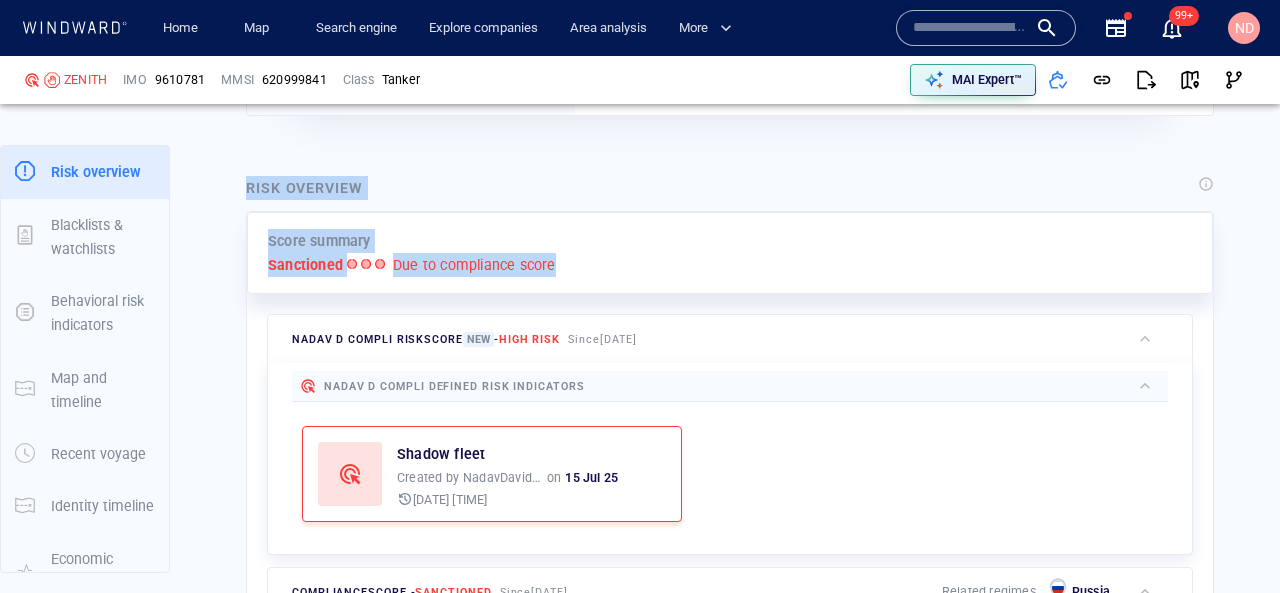 drag, startPoint x: 246, startPoint y: 188, endPoint x: 582, endPoint y: 266, distance: 344.93478 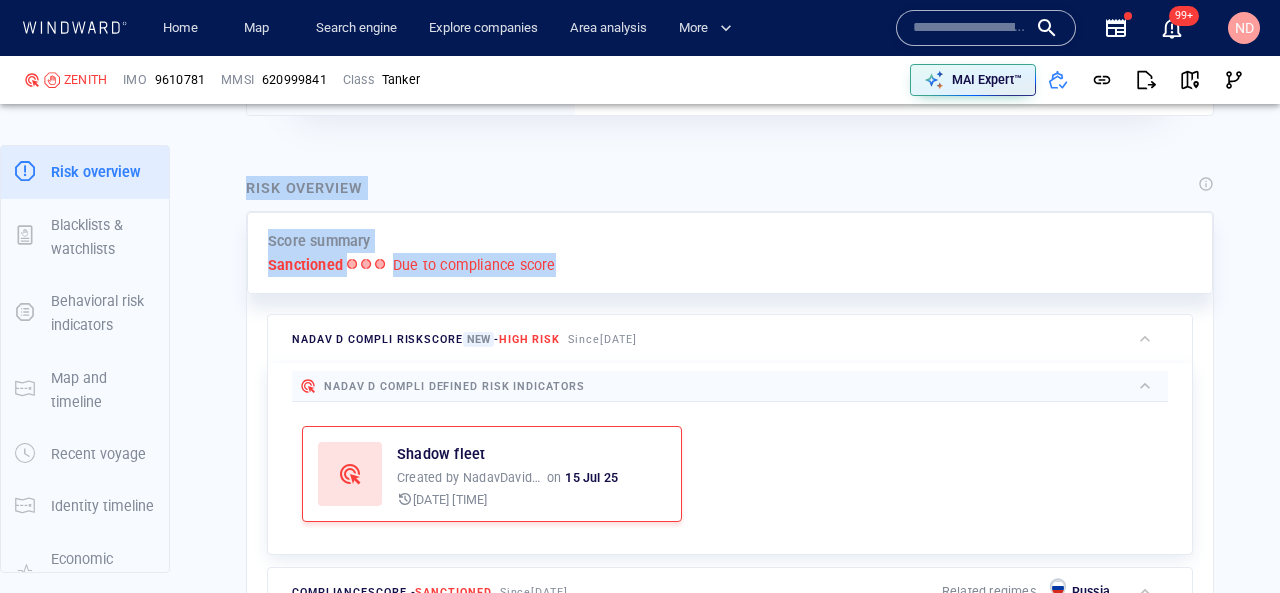 click on "Score summary Sanctioned Due to compliance score" at bounding box center (730, 253) 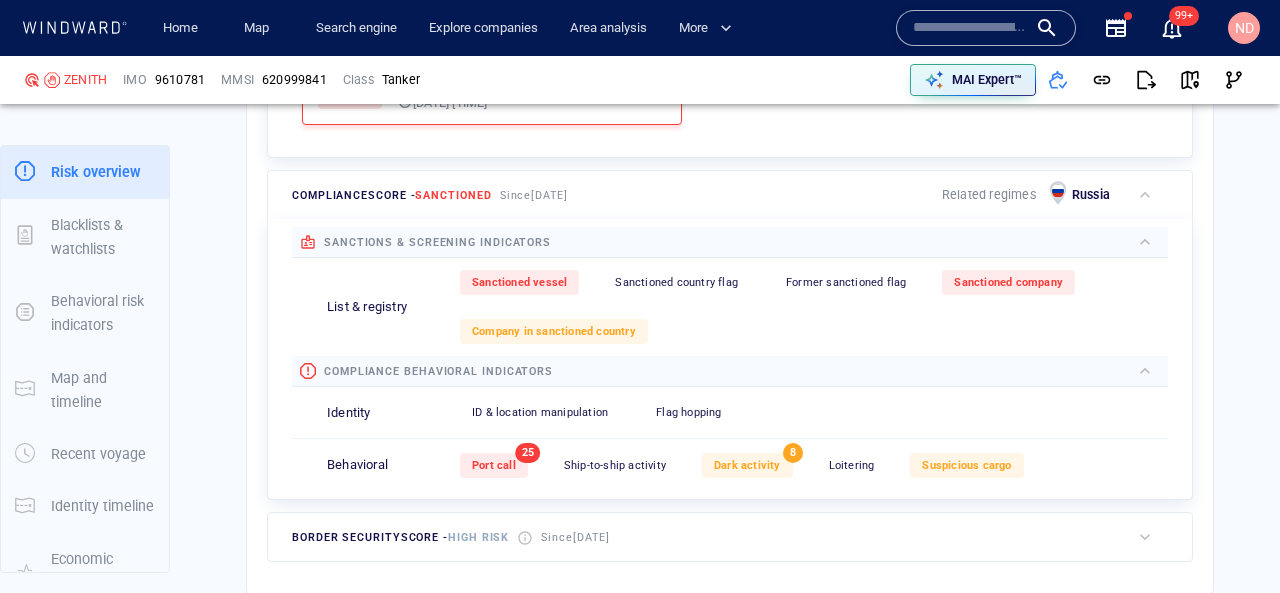 scroll, scrollTop: 786, scrollLeft: 0, axis: vertical 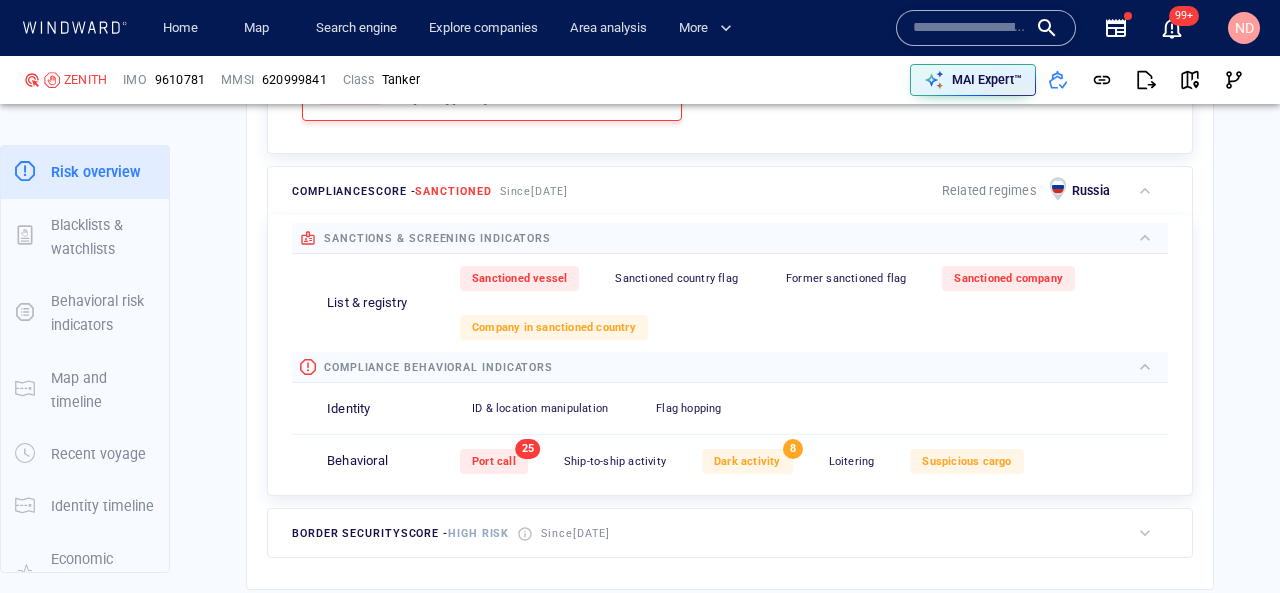 drag, startPoint x: 282, startPoint y: 187, endPoint x: 618, endPoint y: 188, distance: 336.0015 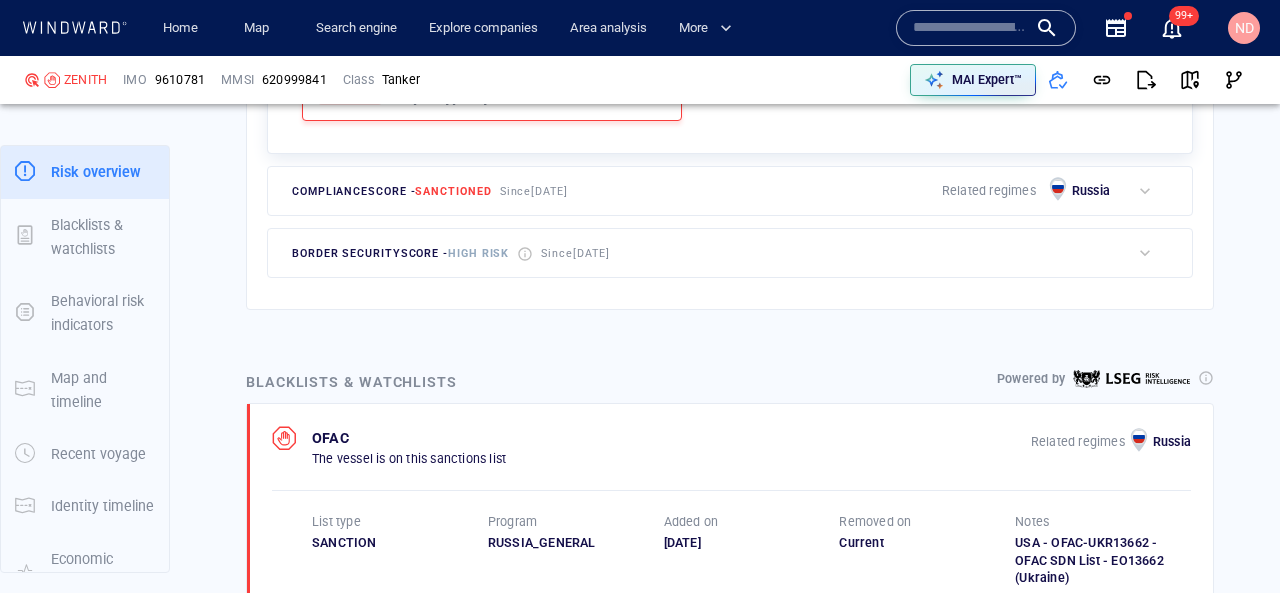 click on "Since  11 Sept 2024" at bounding box center (534, 191) 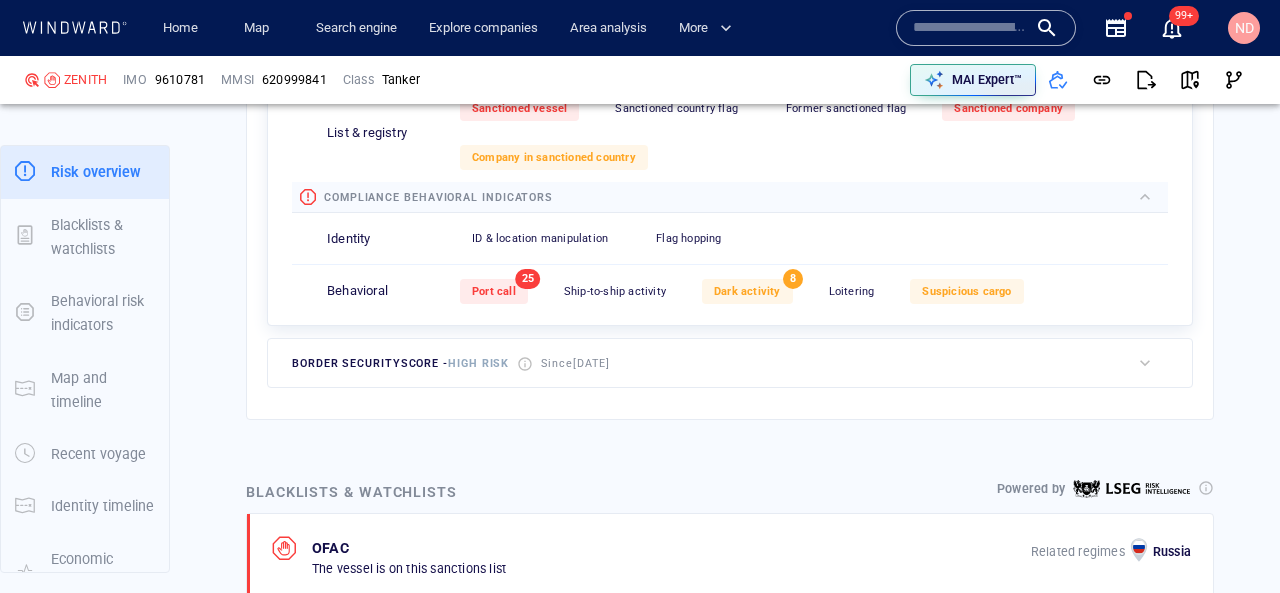 scroll, scrollTop: 961, scrollLeft: 0, axis: vertical 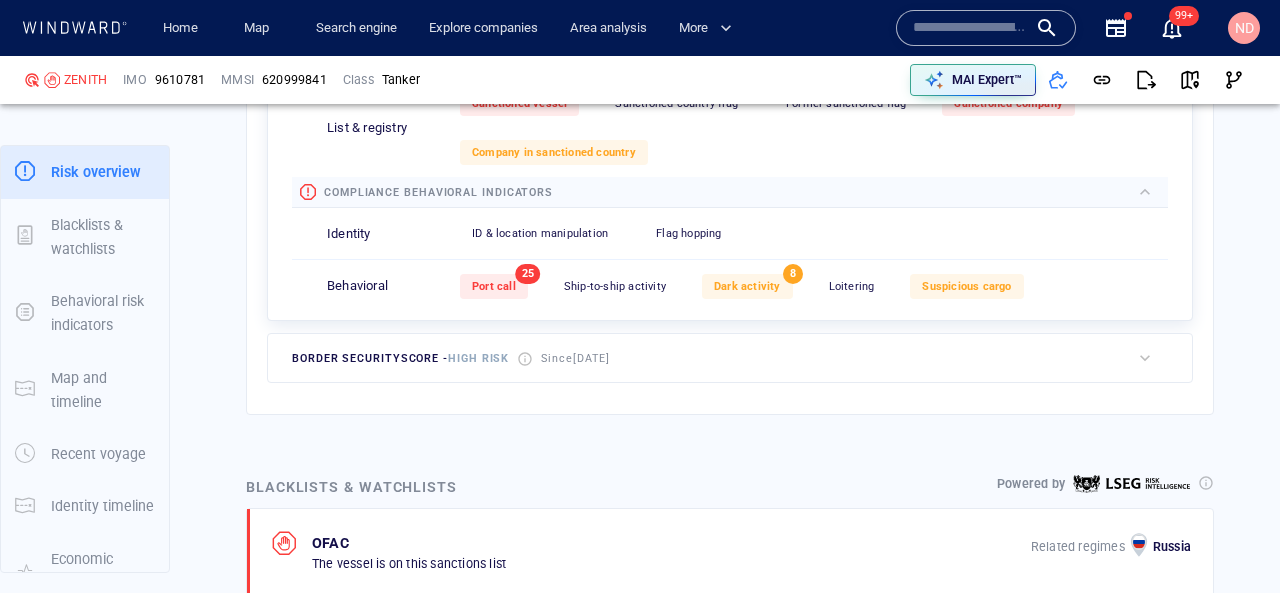 click on "border security  score  -  High risk" at bounding box center (400, 358) 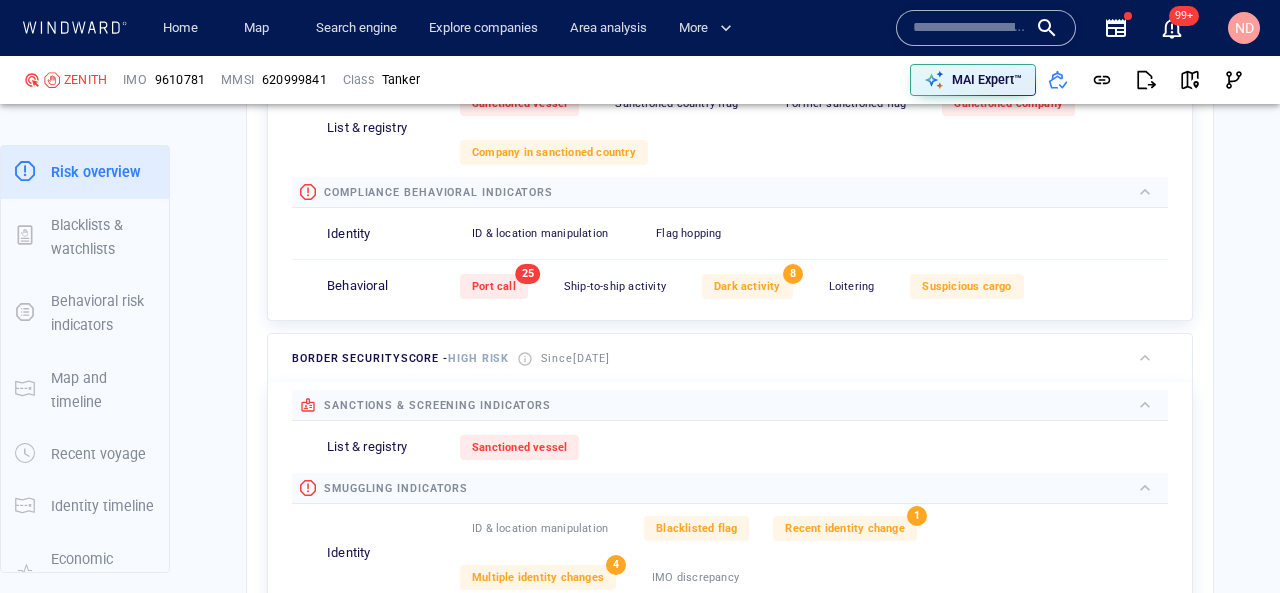drag, startPoint x: 271, startPoint y: 354, endPoint x: 646, endPoint y: 365, distance: 375.1613 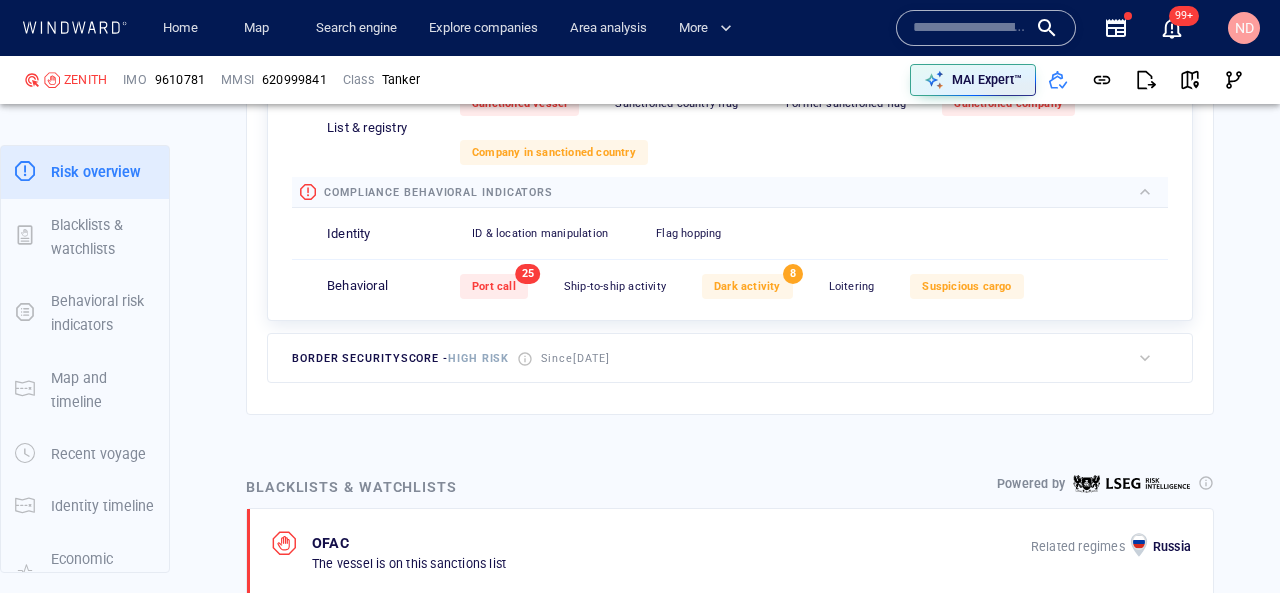 click on "Since  12 Sept 2024" at bounding box center (575, 358) 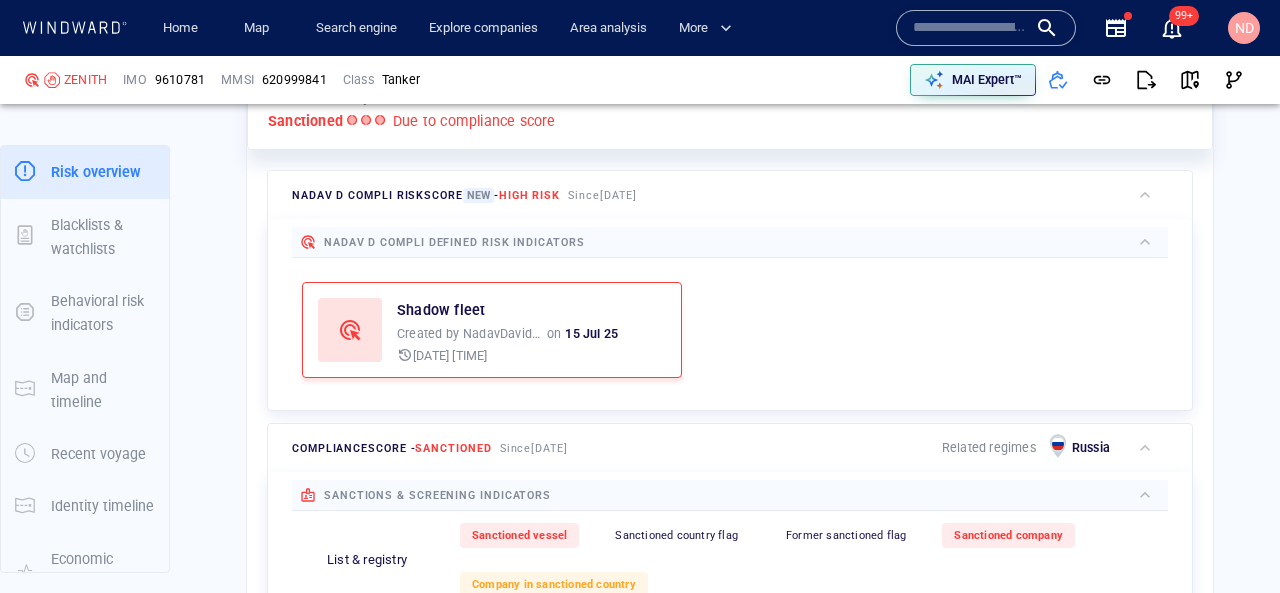 scroll, scrollTop: 525, scrollLeft: 0, axis: vertical 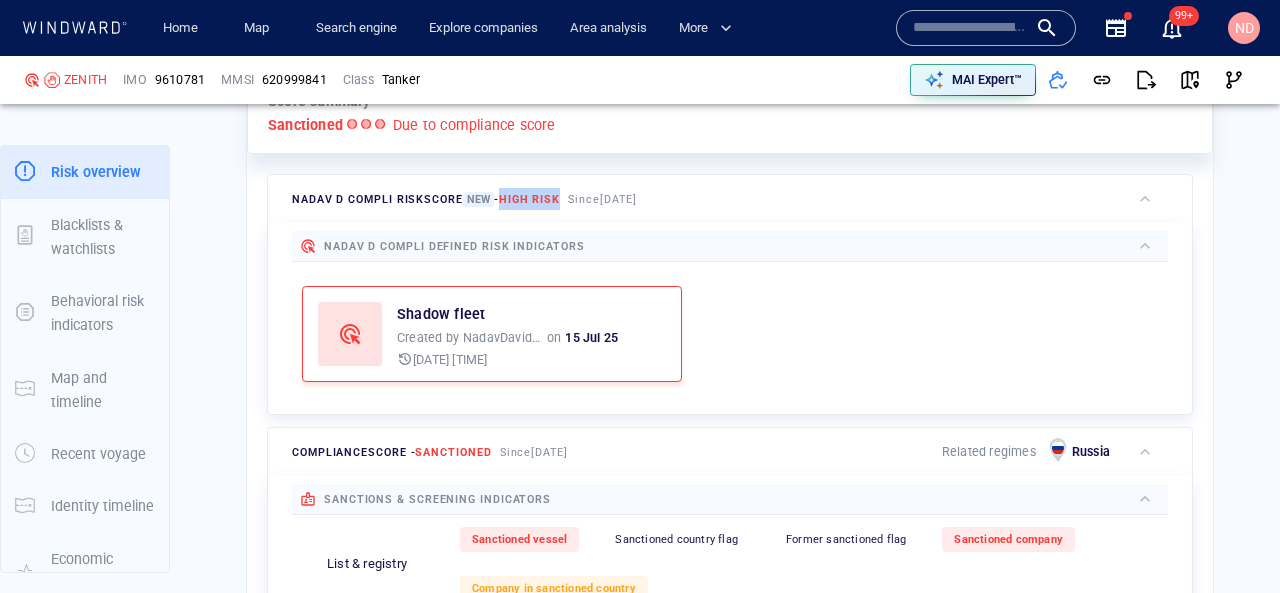 drag, startPoint x: 509, startPoint y: 192, endPoint x: 735, endPoint y: 187, distance: 226.0553 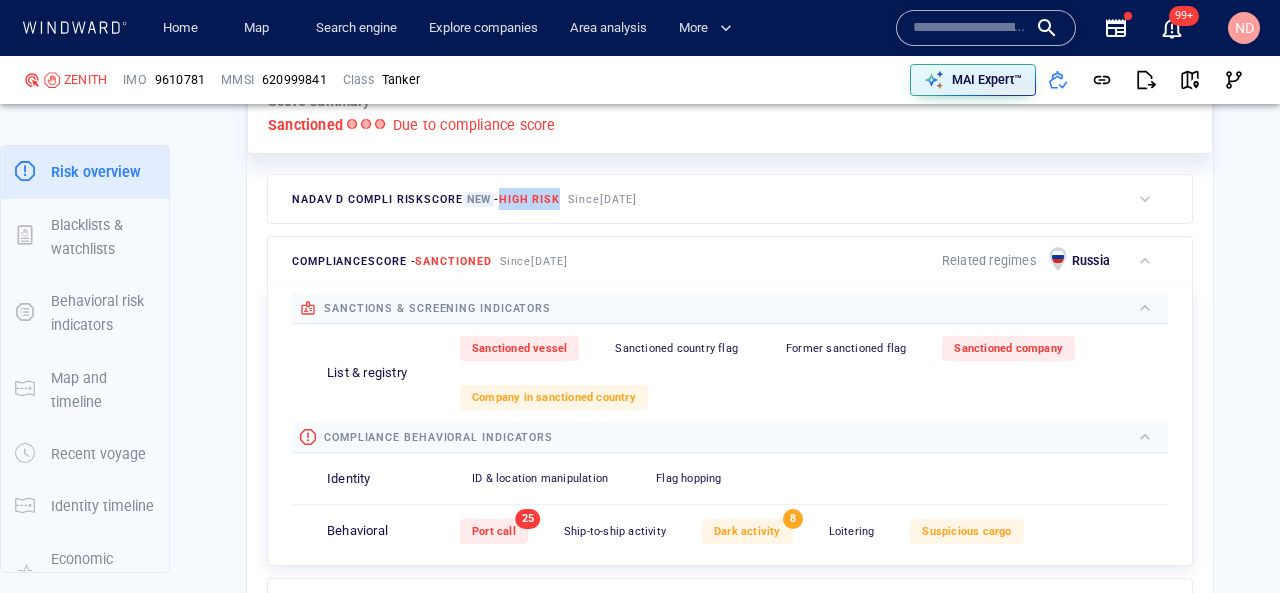 click on "Nadav D Compli risk  score  New  -  High risk Since  23 Apr 2025" at bounding box center [699, 199] 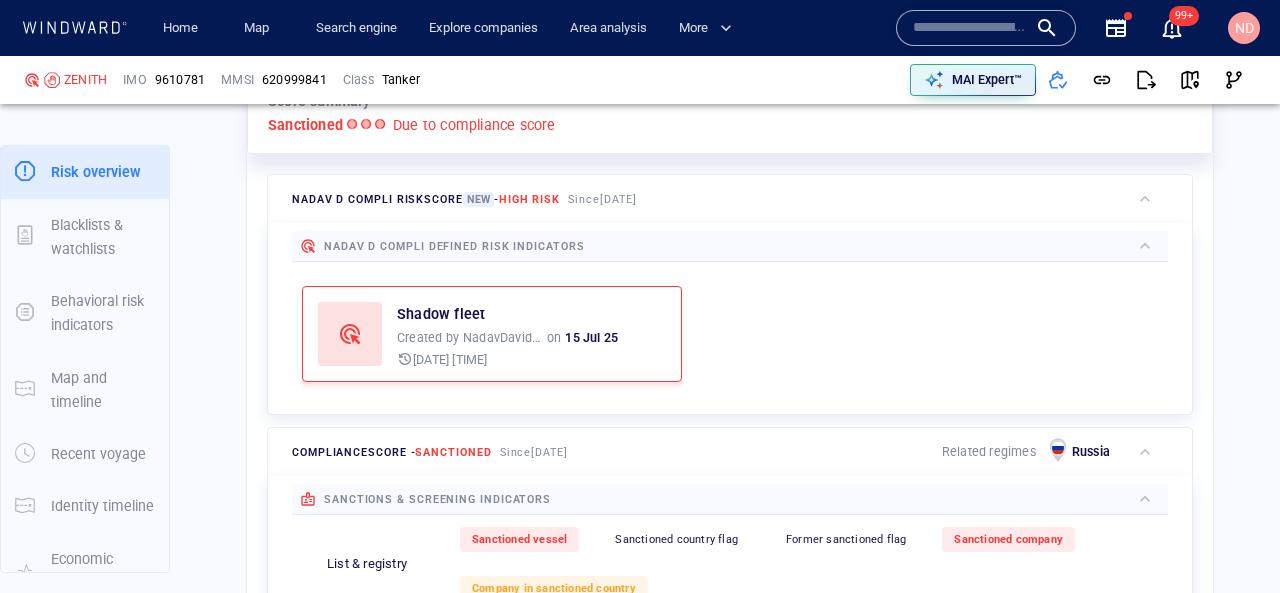 click at bounding box center (970, 28) 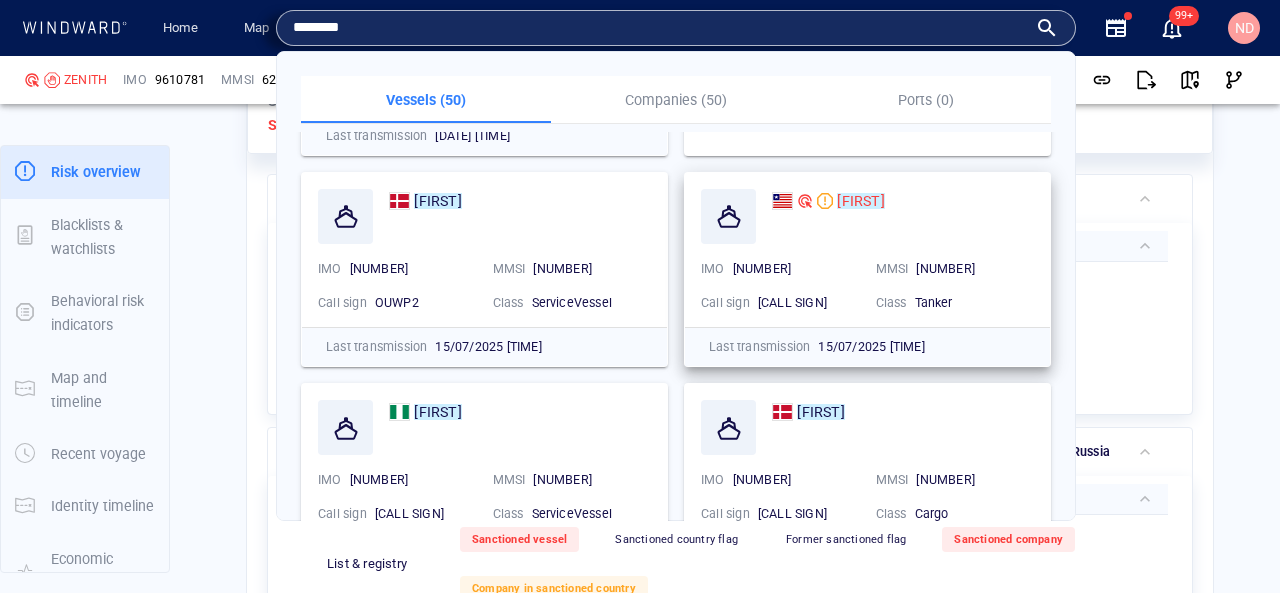 scroll, scrollTop: 692, scrollLeft: 0, axis: vertical 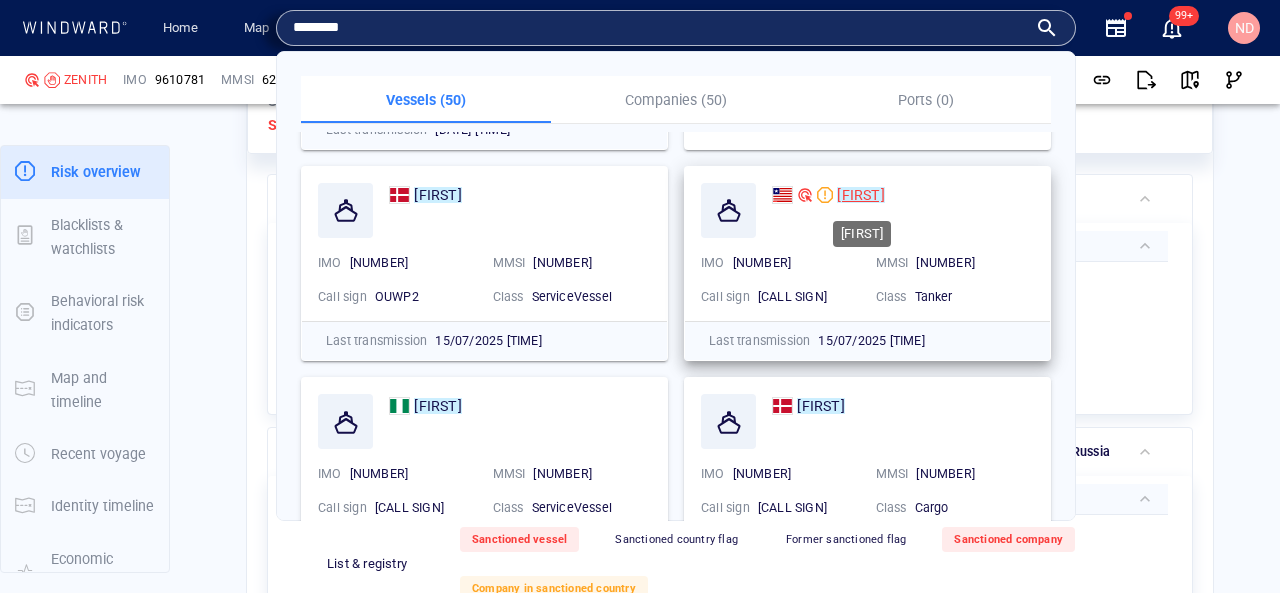 type on "********" 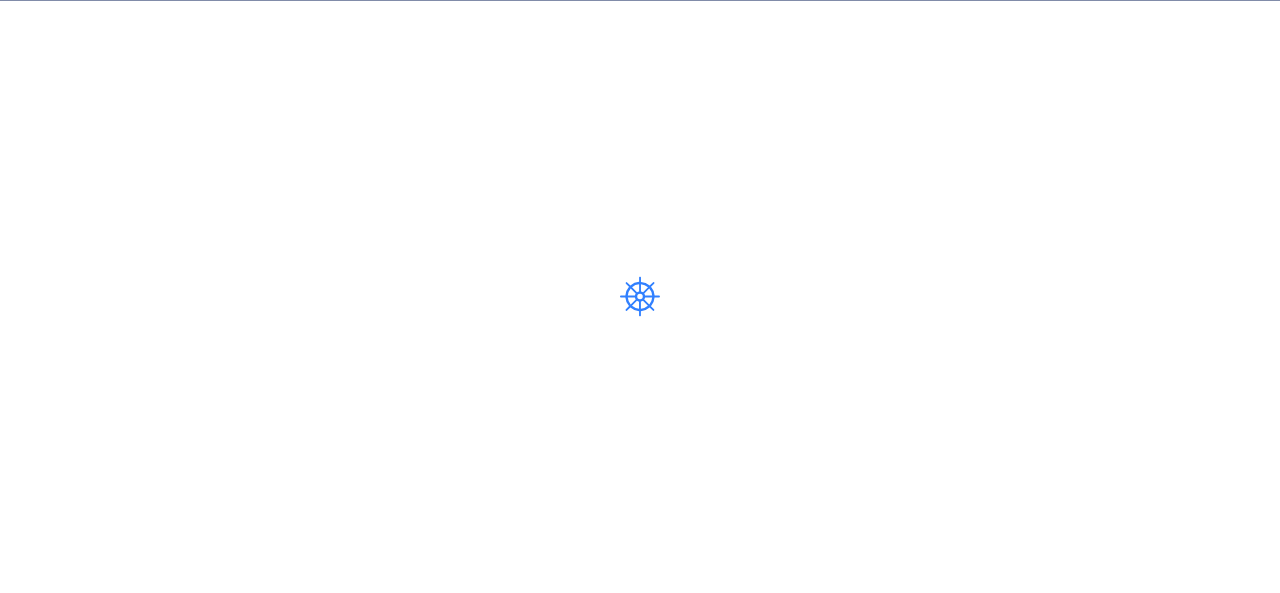 scroll, scrollTop: 0, scrollLeft: 0, axis: both 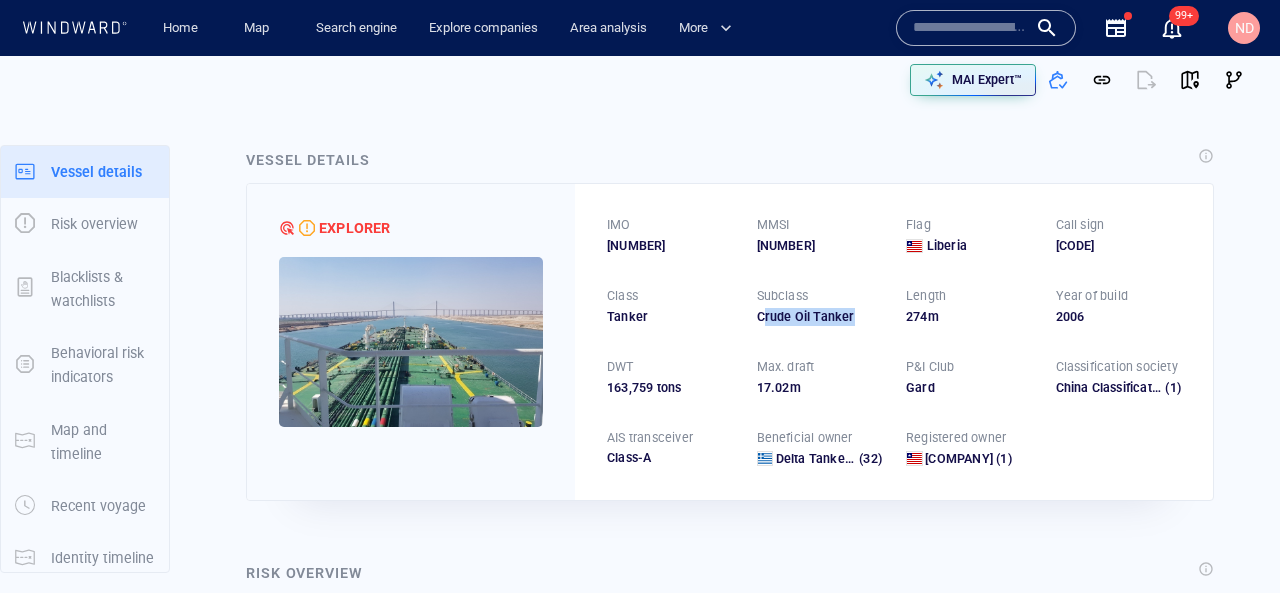 drag, startPoint x: 763, startPoint y: 318, endPoint x: 855, endPoint y: 318, distance: 92 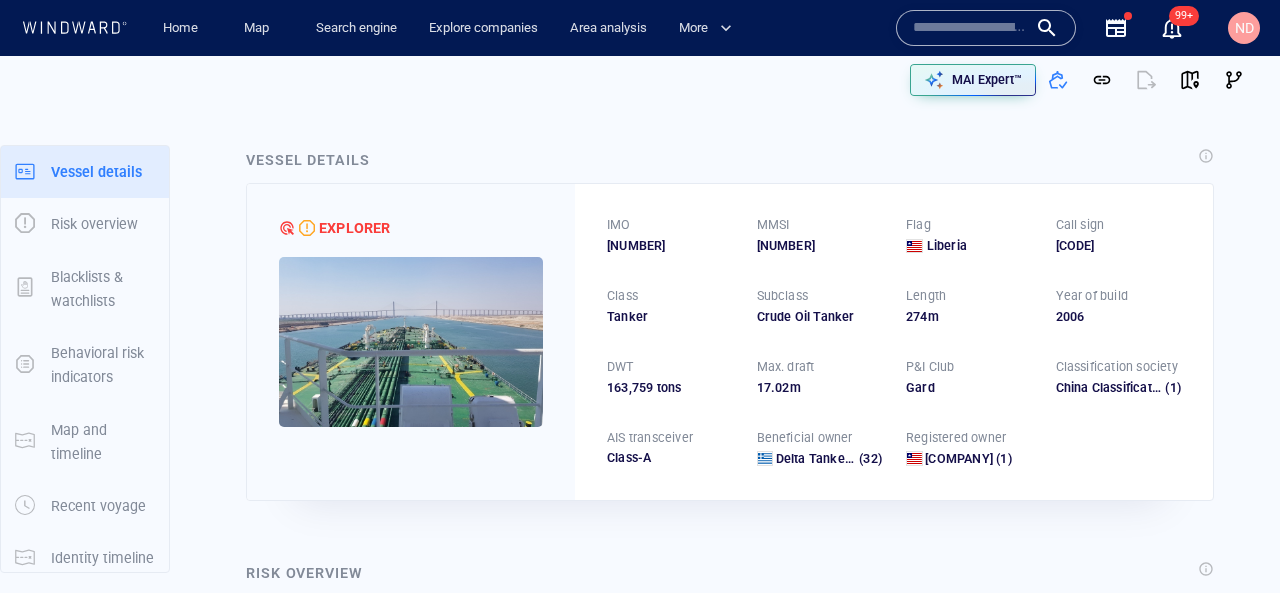 drag, startPoint x: 971, startPoint y: 237, endPoint x: 922, endPoint y: 237, distance: 49 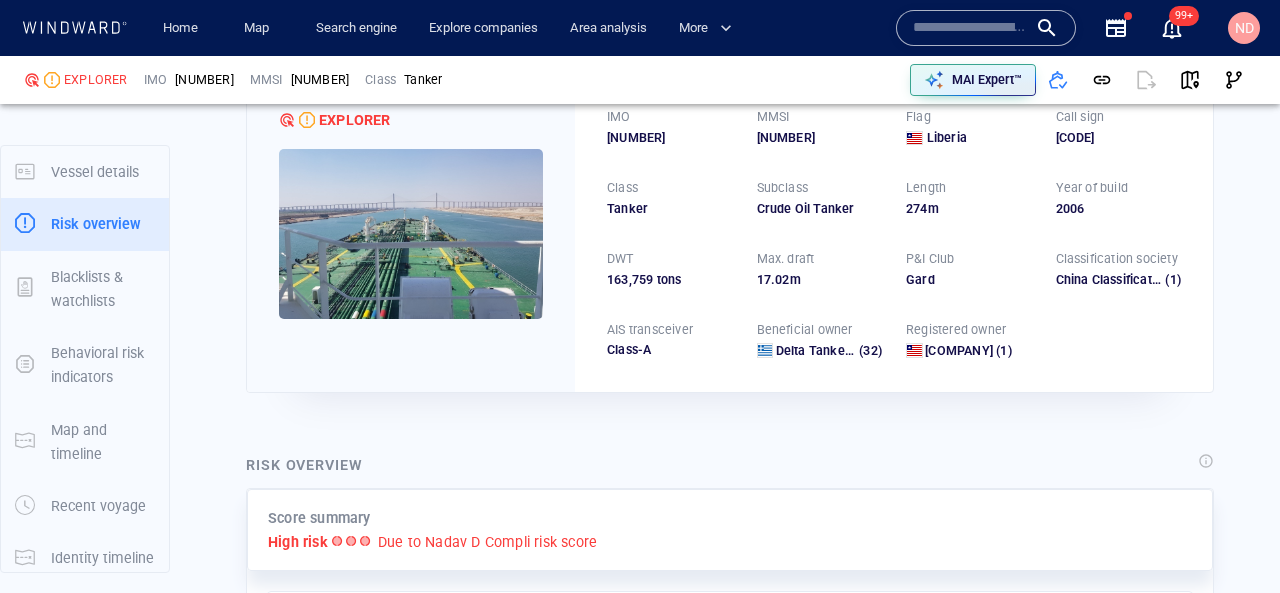 scroll, scrollTop: 219, scrollLeft: 0, axis: vertical 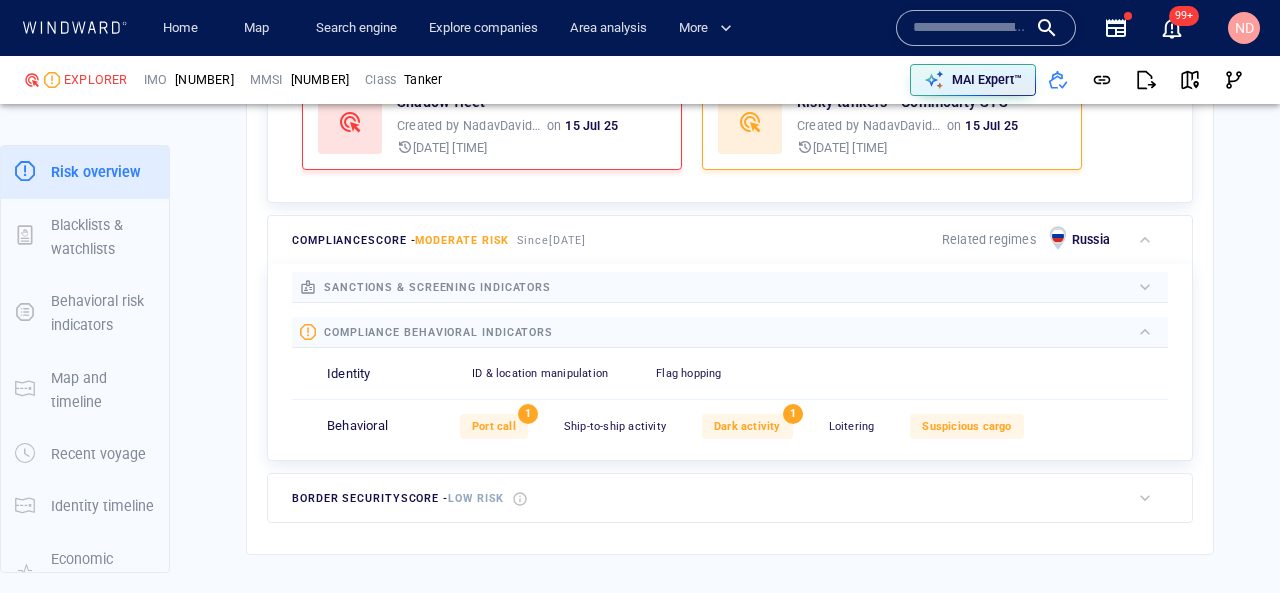 click on "sanctions & screening indicators" at bounding box center [437, 287] 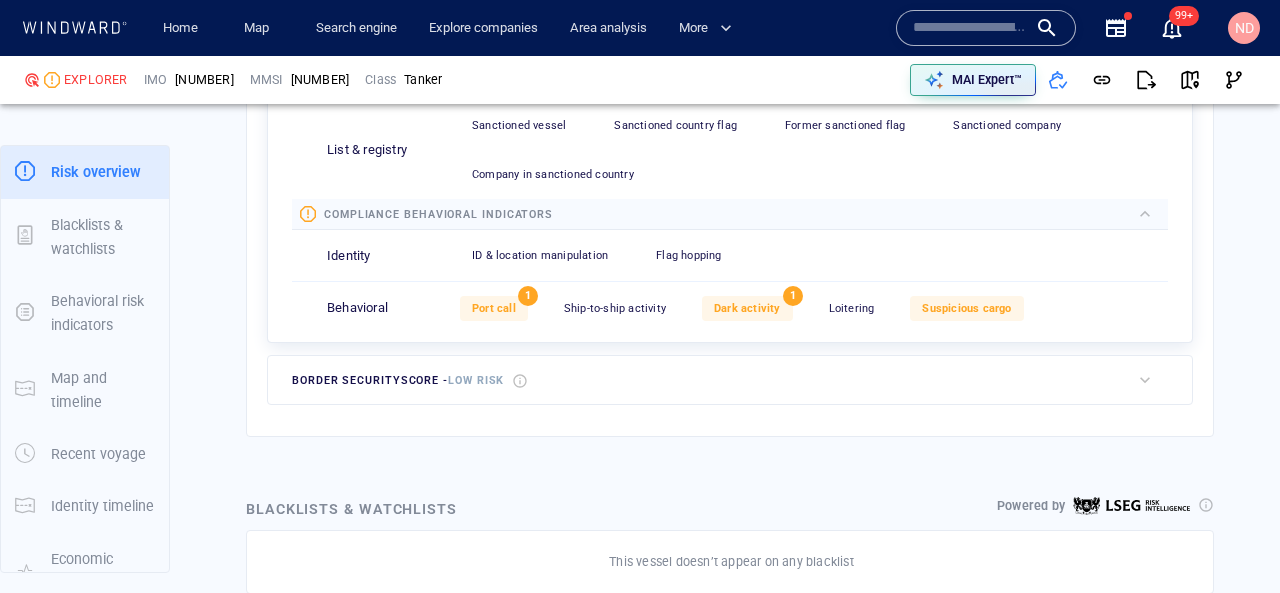 scroll, scrollTop: 992, scrollLeft: 0, axis: vertical 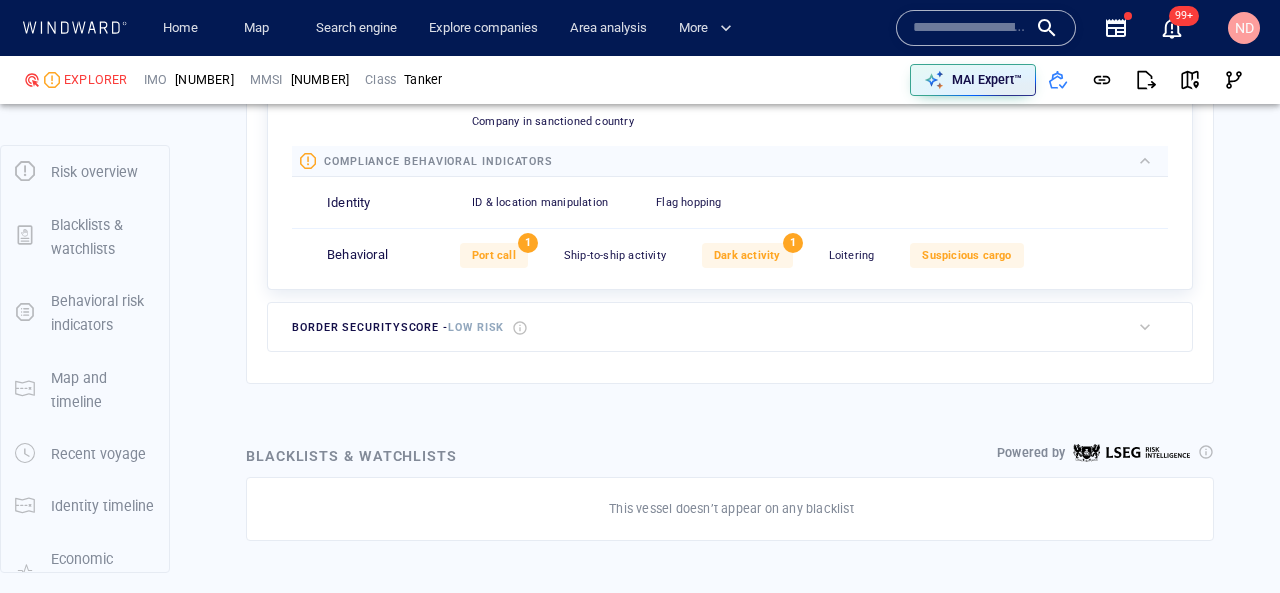 click on "Low risk" at bounding box center [476, 327] 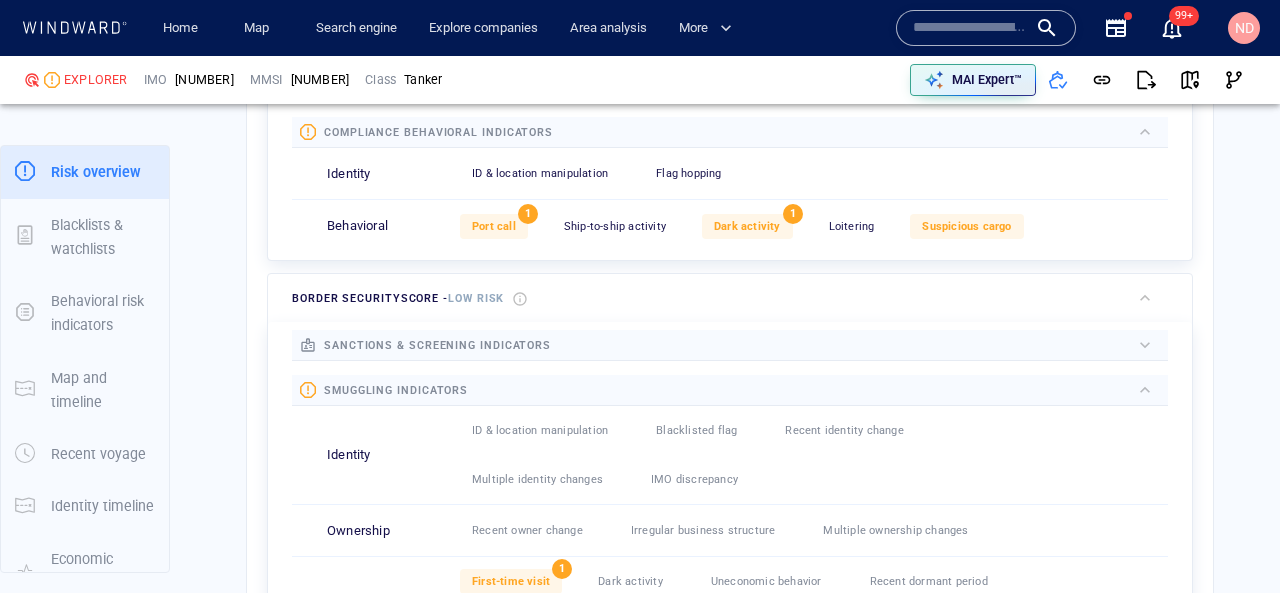 scroll, scrollTop: 1023, scrollLeft: 0, axis: vertical 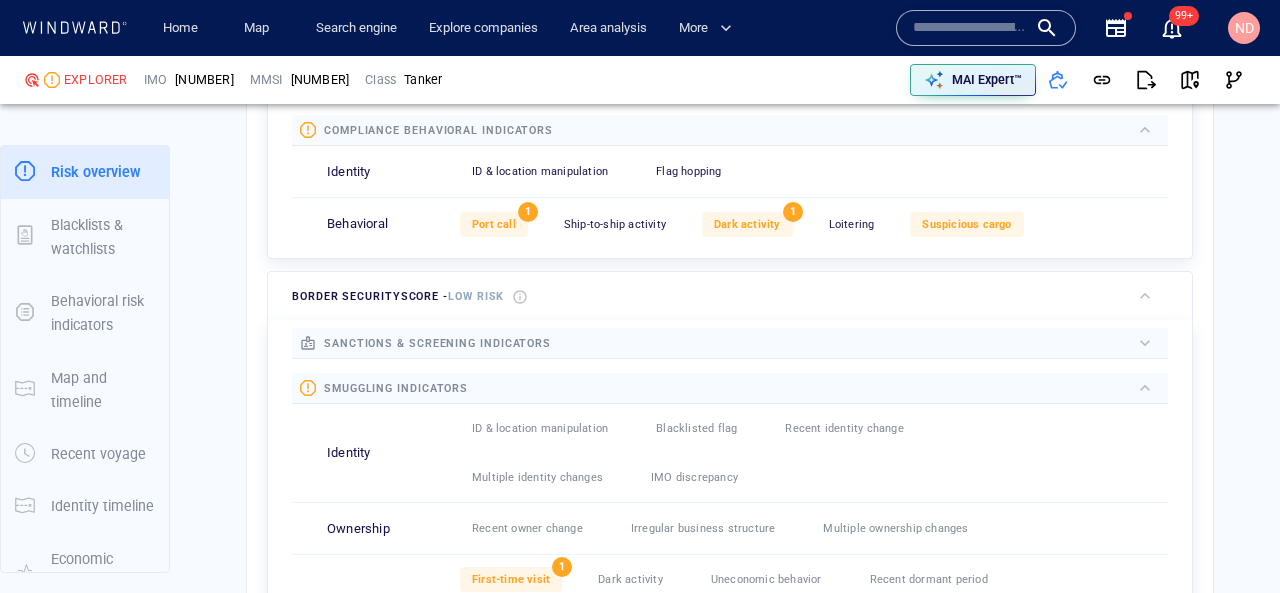 click on "sanctions & screening indicators" at bounding box center [437, 343] 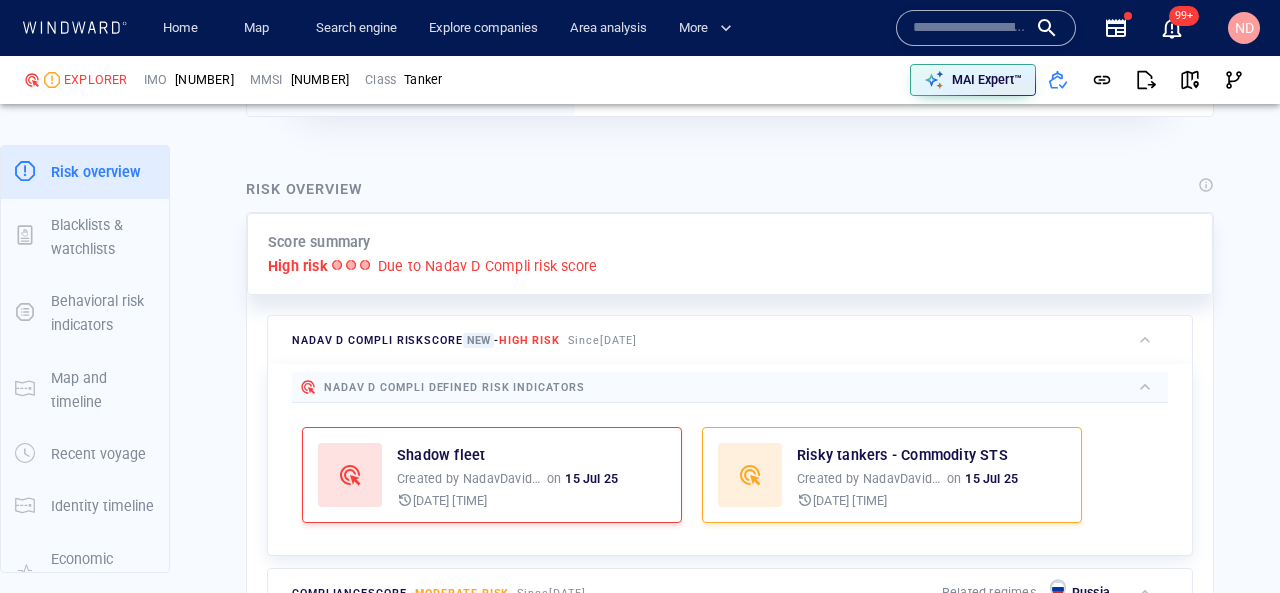scroll, scrollTop: 382, scrollLeft: 0, axis: vertical 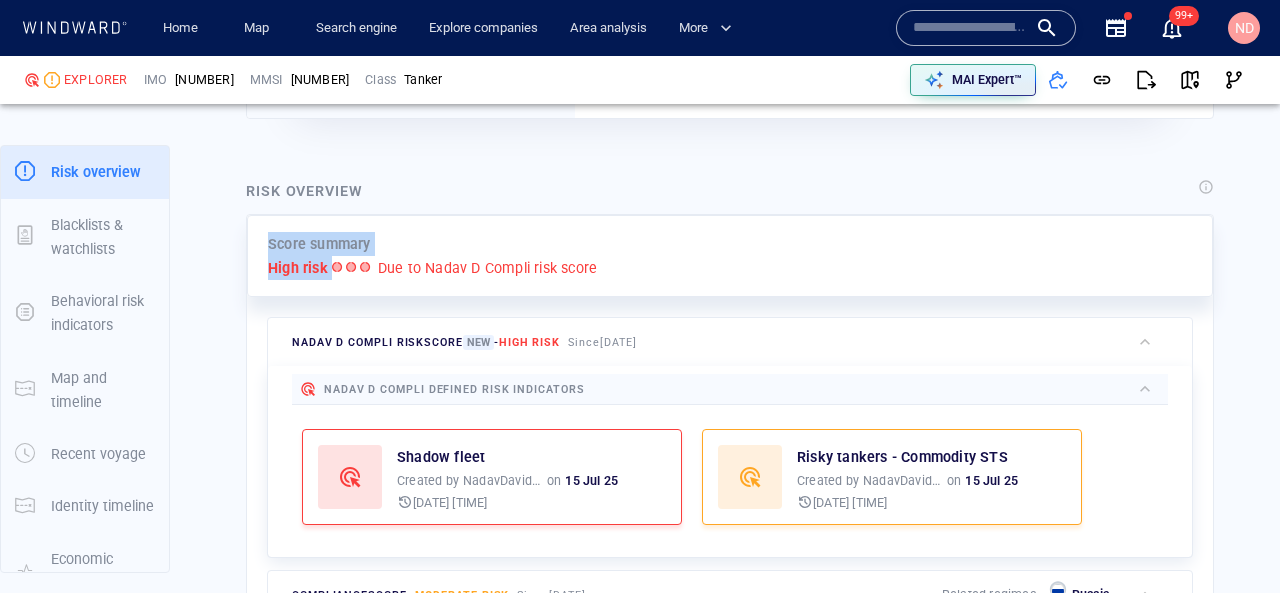 drag, startPoint x: 267, startPoint y: 239, endPoint x: 406, endPoint y: 238, distance: 139.0036 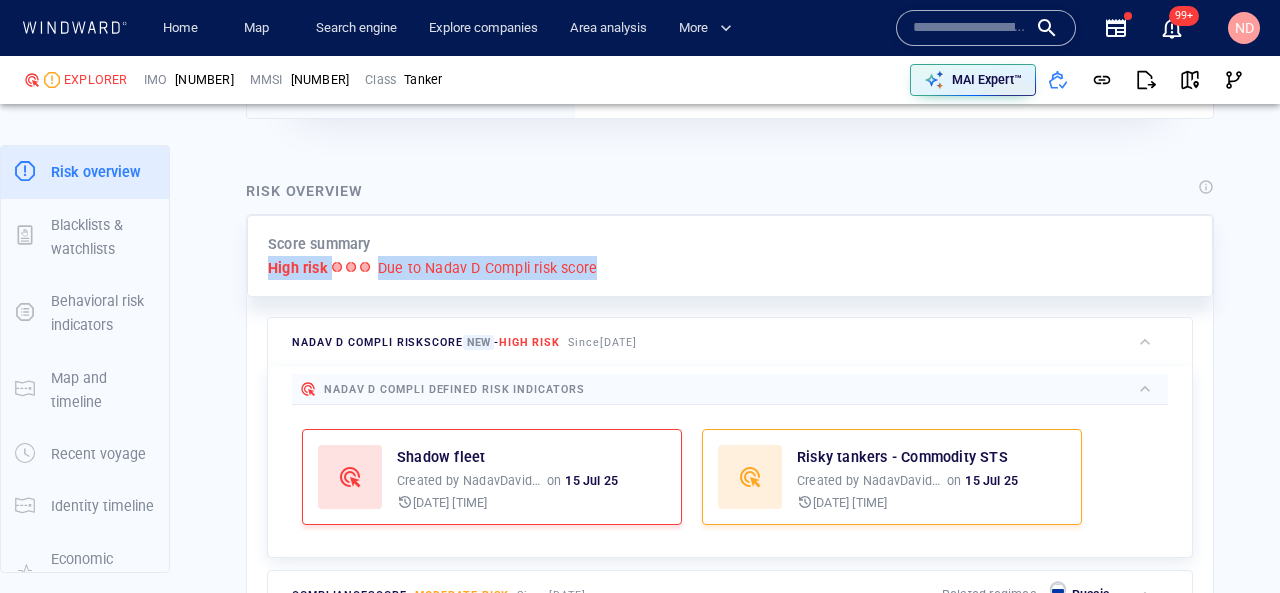 drag, startPoint x: 258, startPoint y: 256, endPoint x: 632, endPoint y: 257, distance: 374.00134 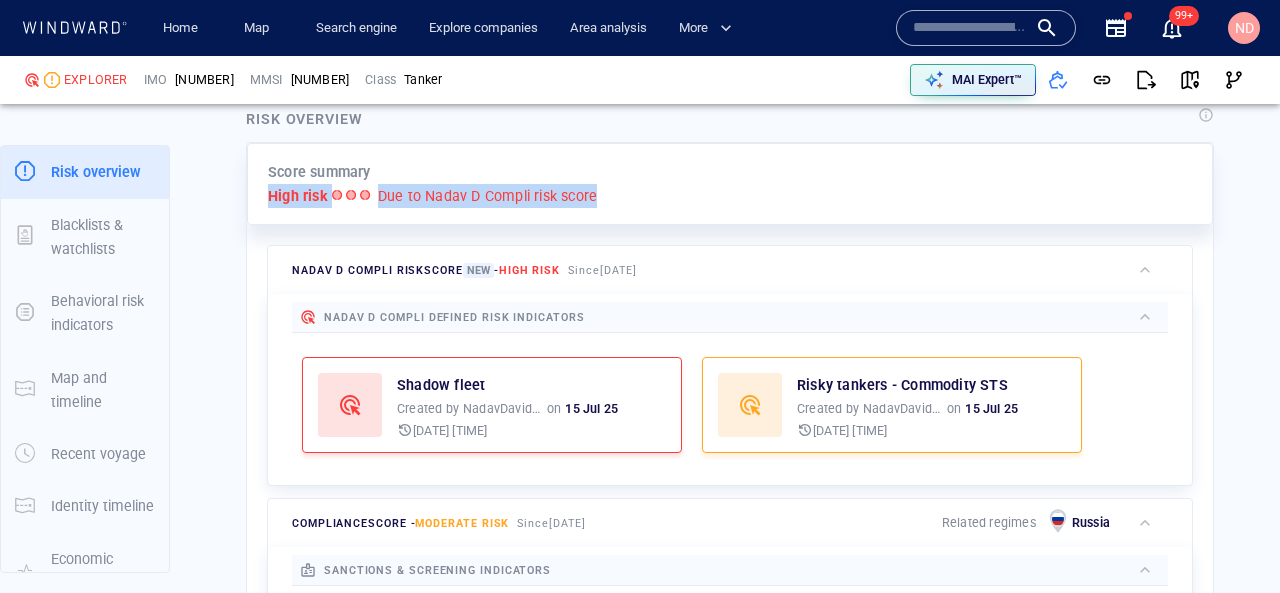 scroll, scrollTop: 453, scrollLeft: 0, axis: vertical 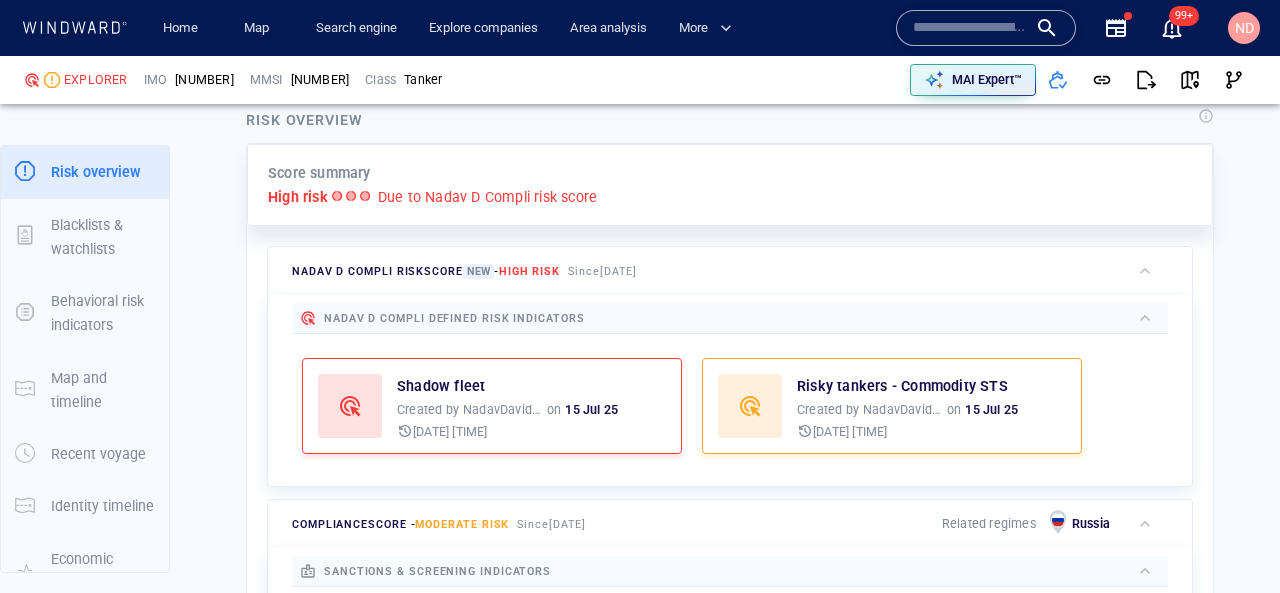 click on "High risk Due to Nadav D Compli risk score" at bounding box center [730, 197] 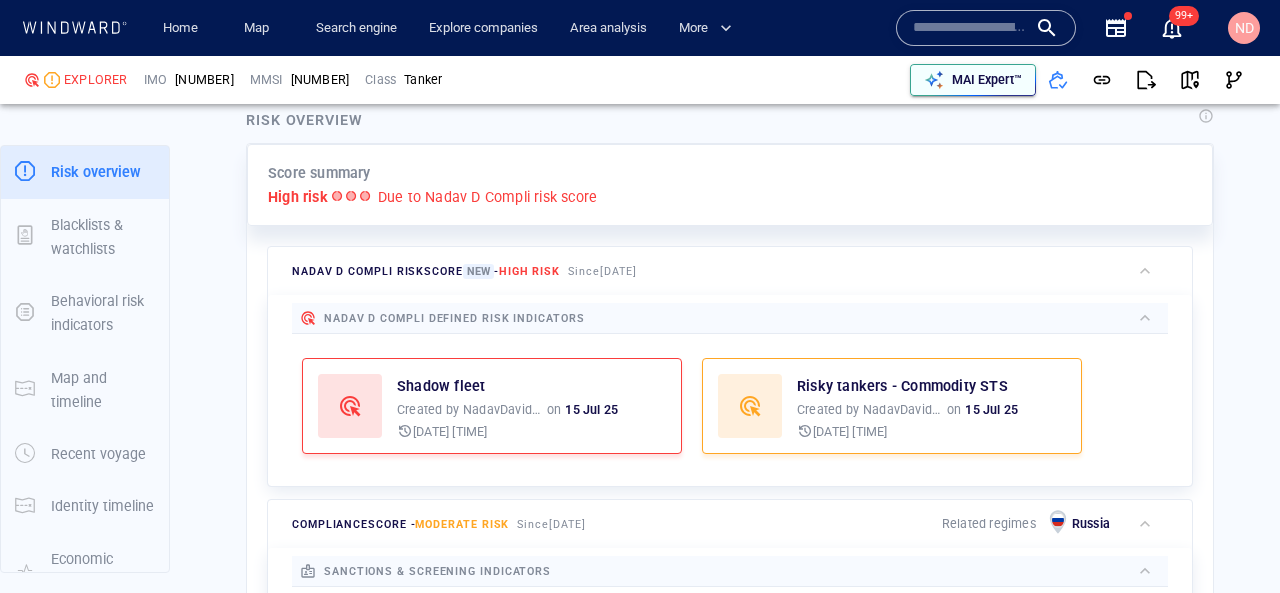 click on "MAI Expert™" at bounding box center (987, 80) 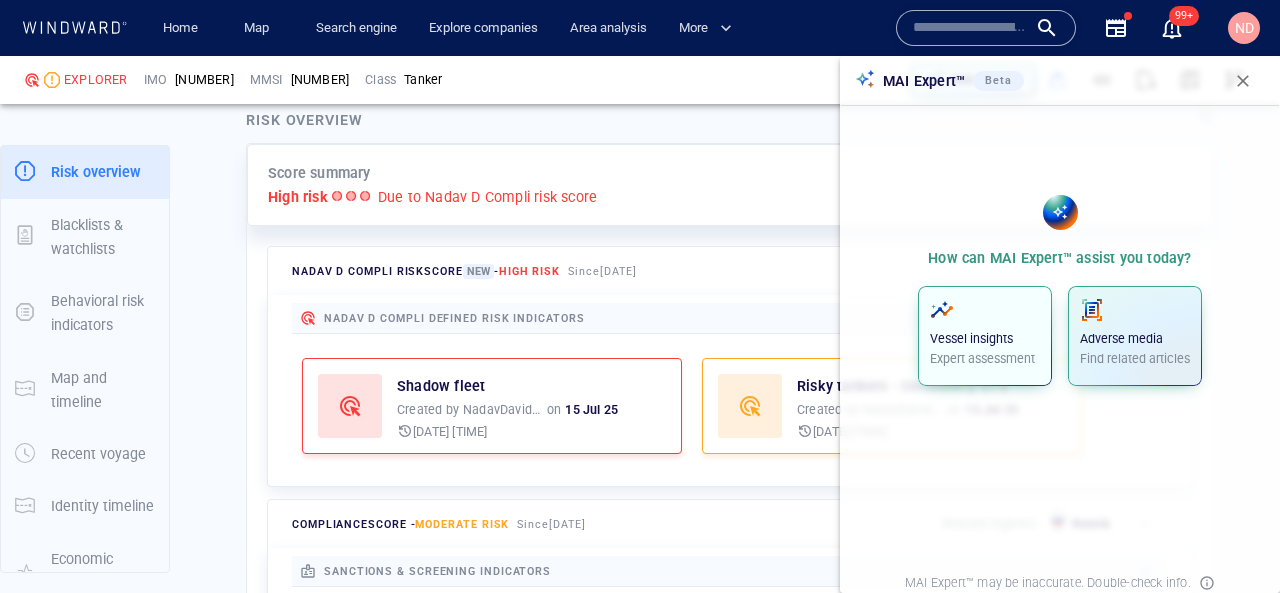 click on "Vessel insights Expert assessment" at bounding box center [985, 333] 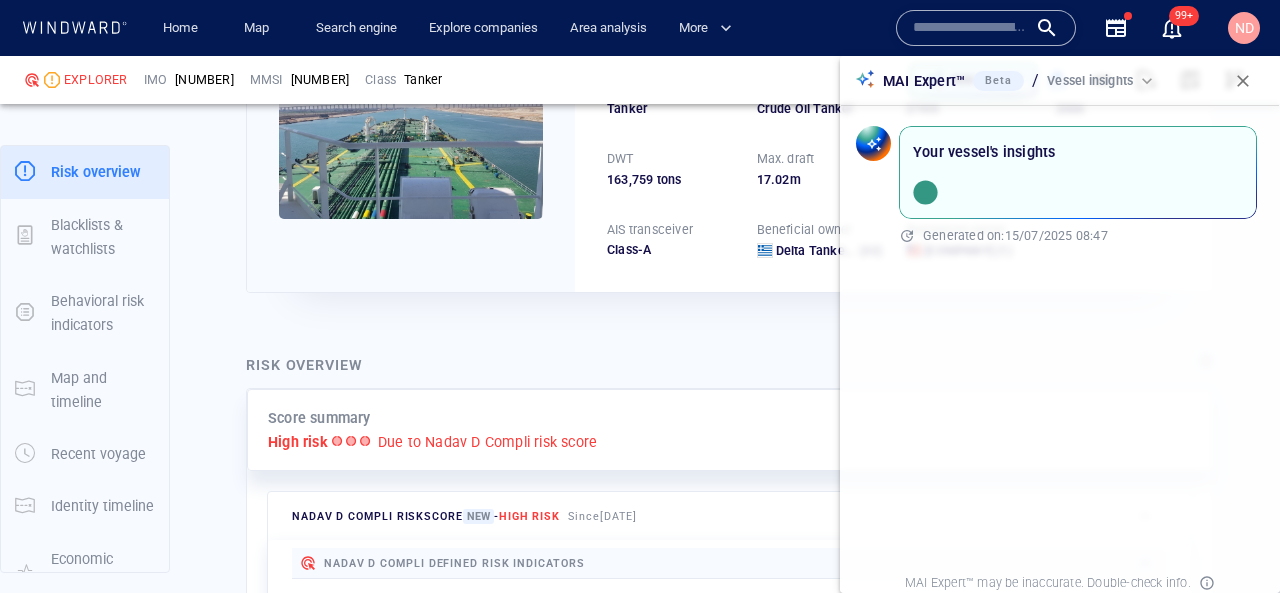 scroll, scrollTop: 21, scrollLeft: 0, axis: vertical 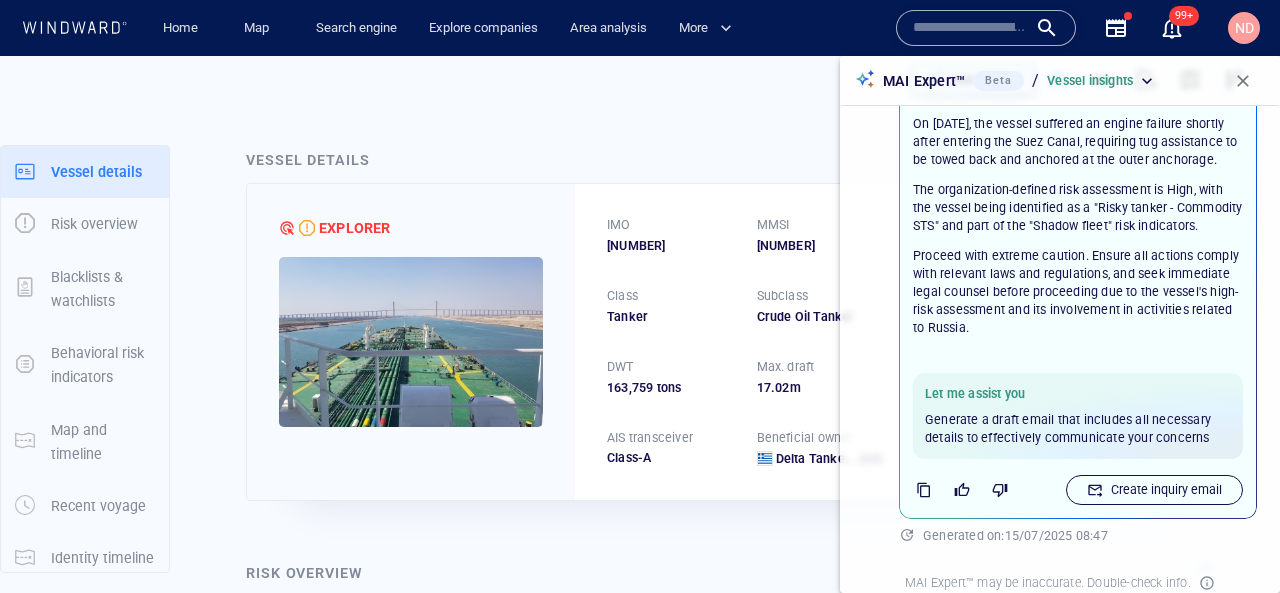 click 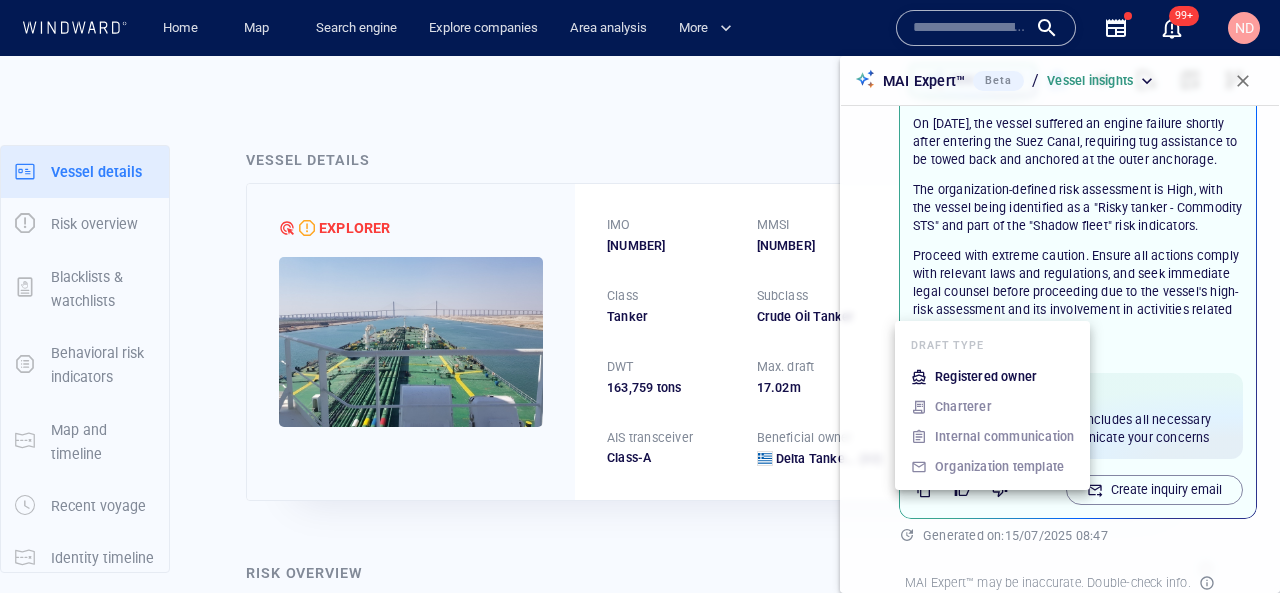 click on "Registered owner" at bounding box center (986, 377) 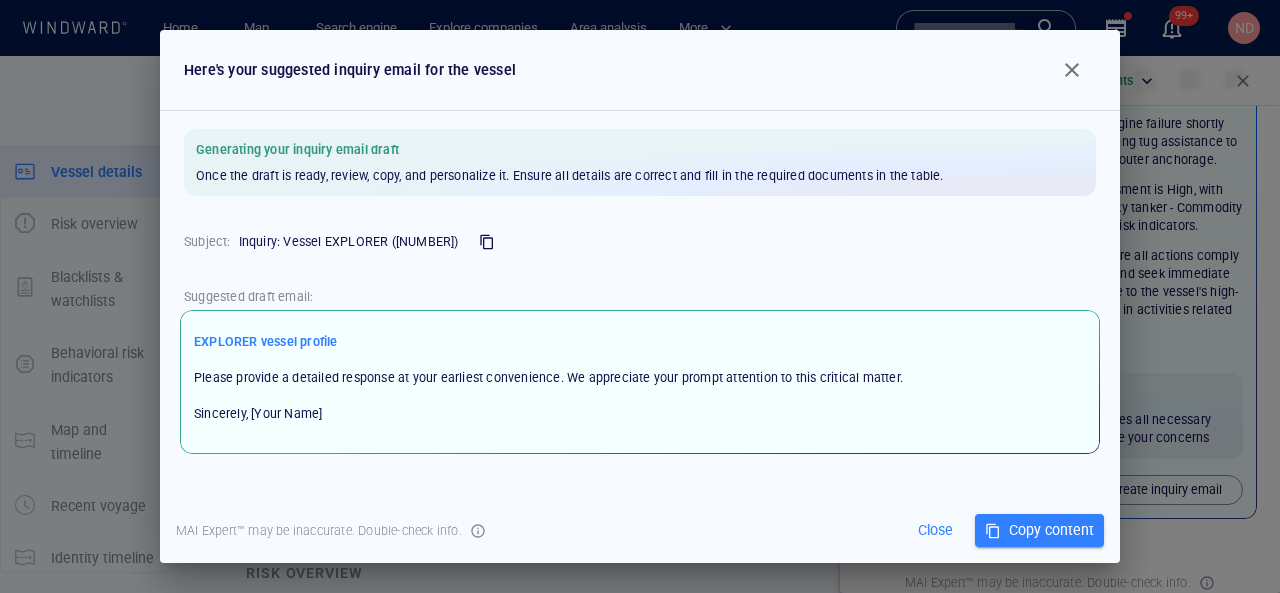 scroll, scrollTop: 335, scrollLeft: 0, axis: vertical 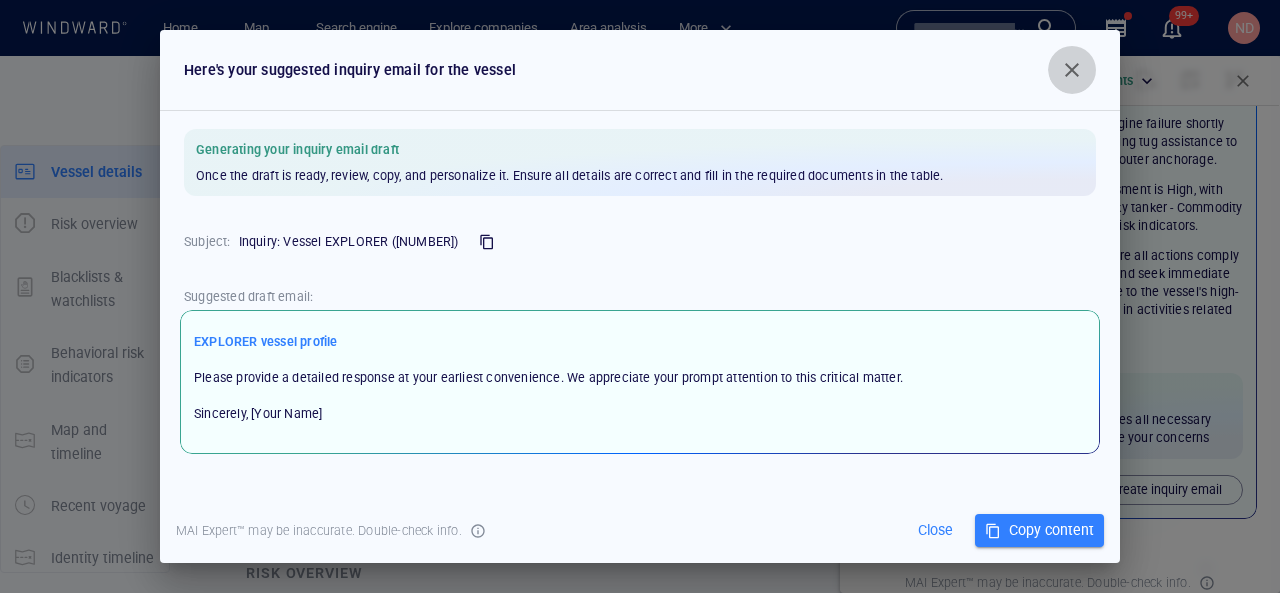 click at bounding box center (1072, 70) 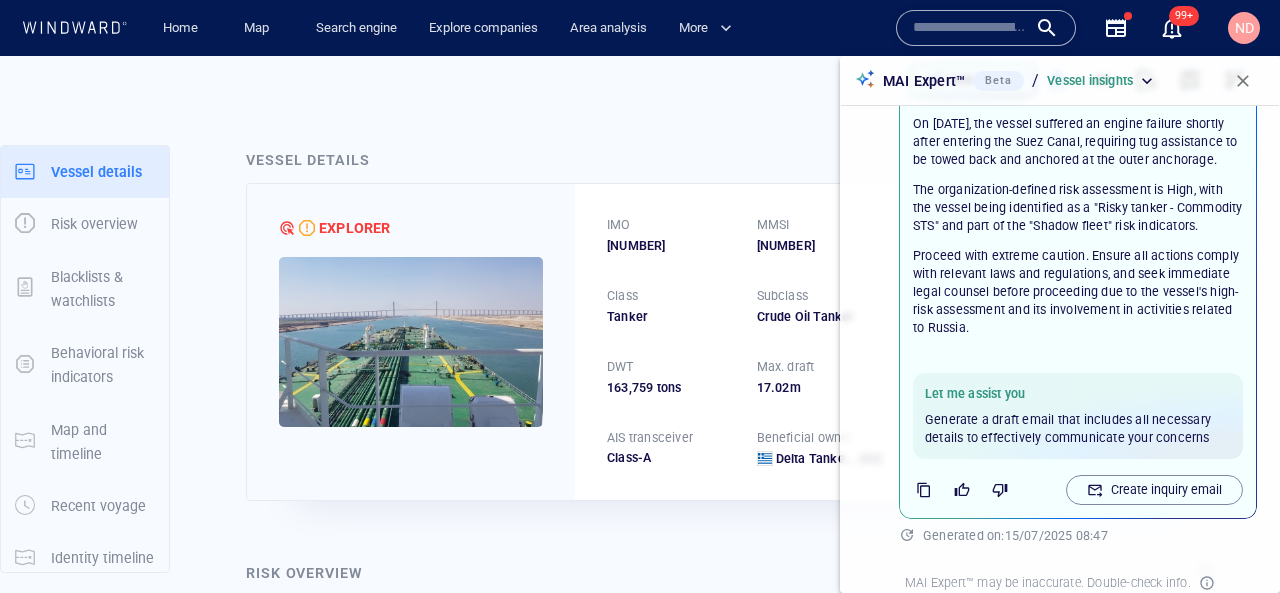 click at bounding box center (1243, 81) 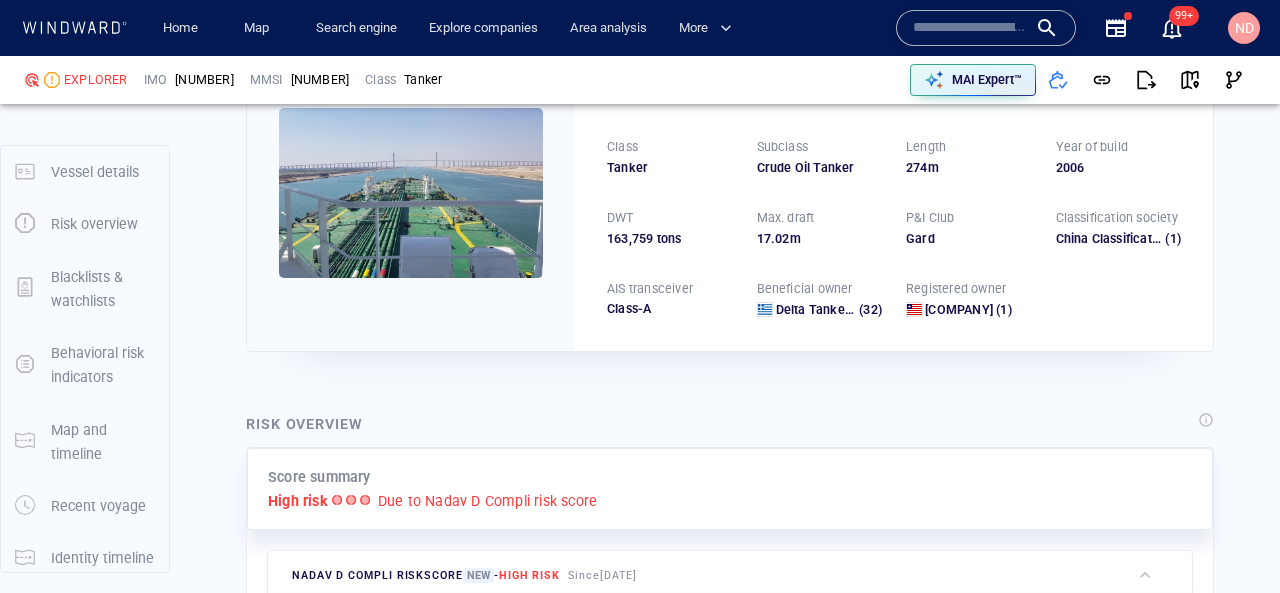 scroll, scrollTop: 178, scrollLeft: 0, axis: vertical 